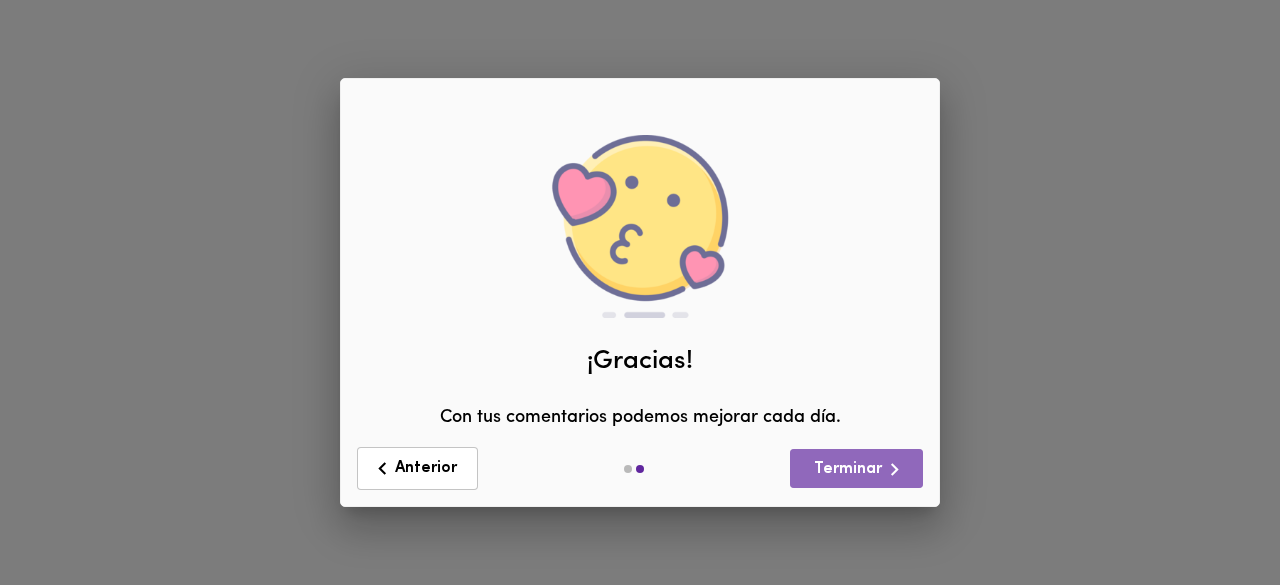 click on "Terminar" at bounding box center [856, 469] 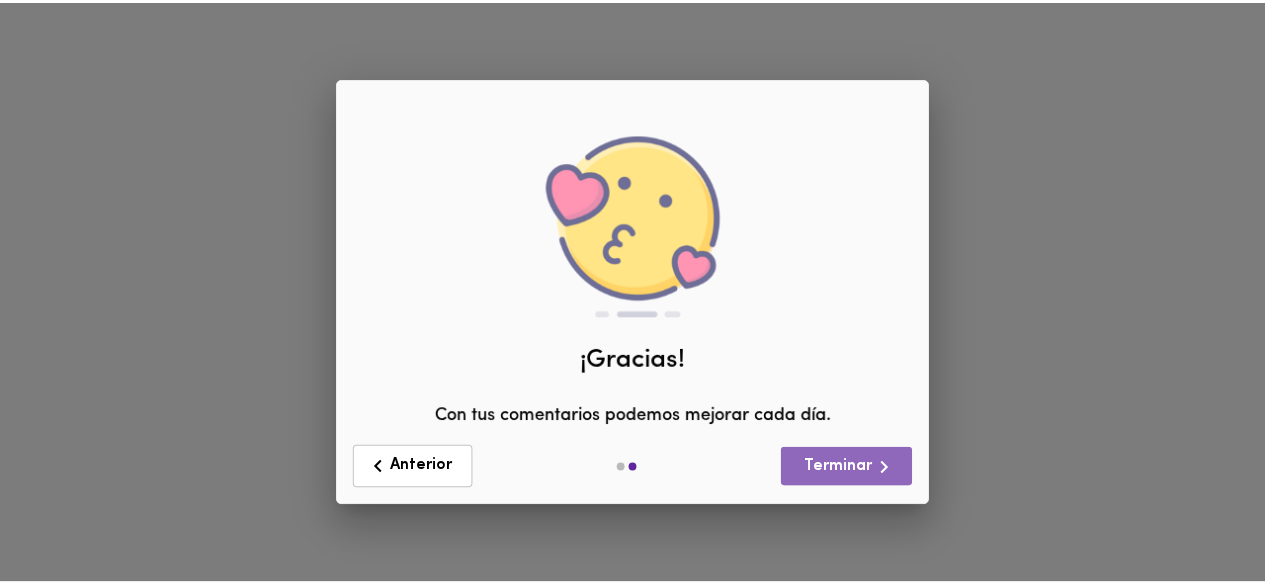 scroll, scrollTop: 0, scrollLeft: 0, axis: both 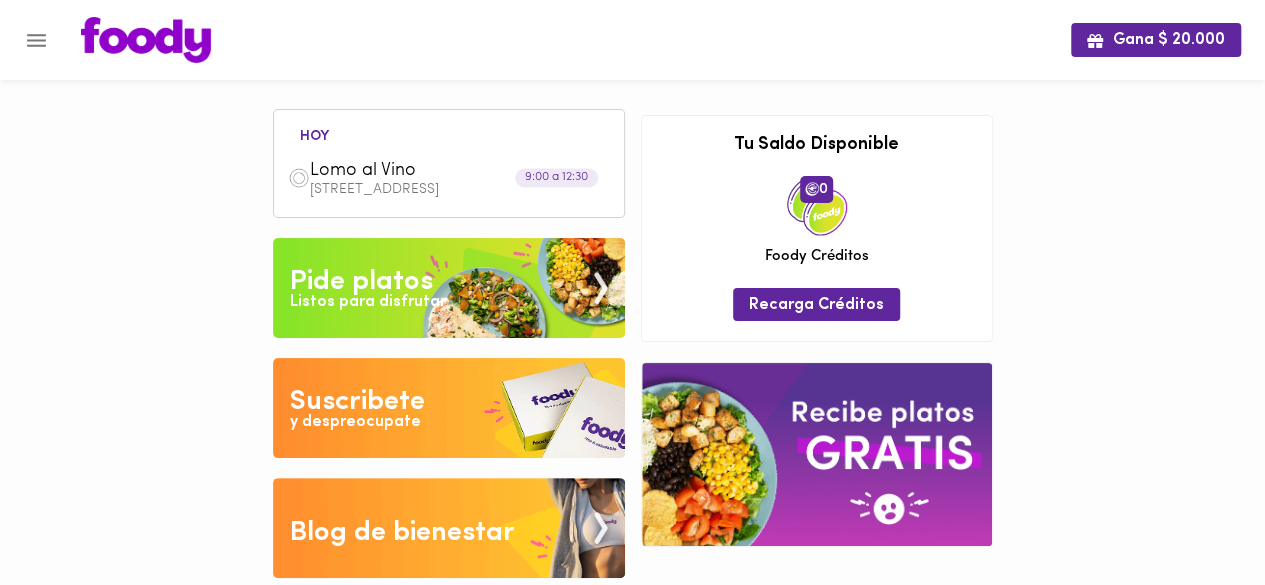 click at bounding box center [449, 288] 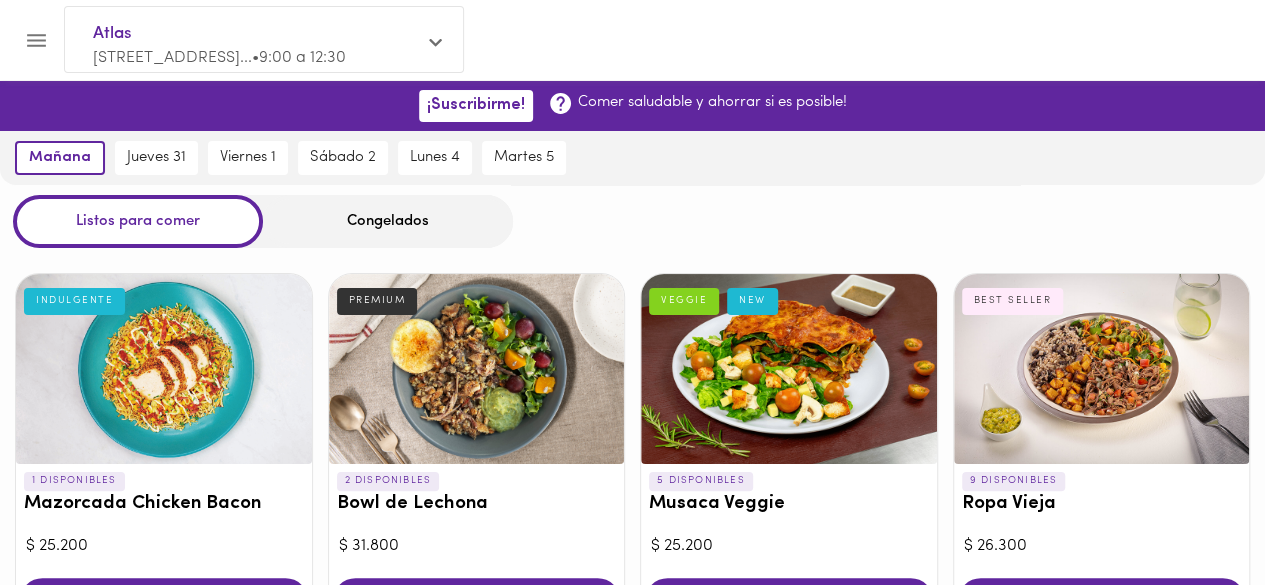 click on "Congelados" at bounding box center (388, 221) 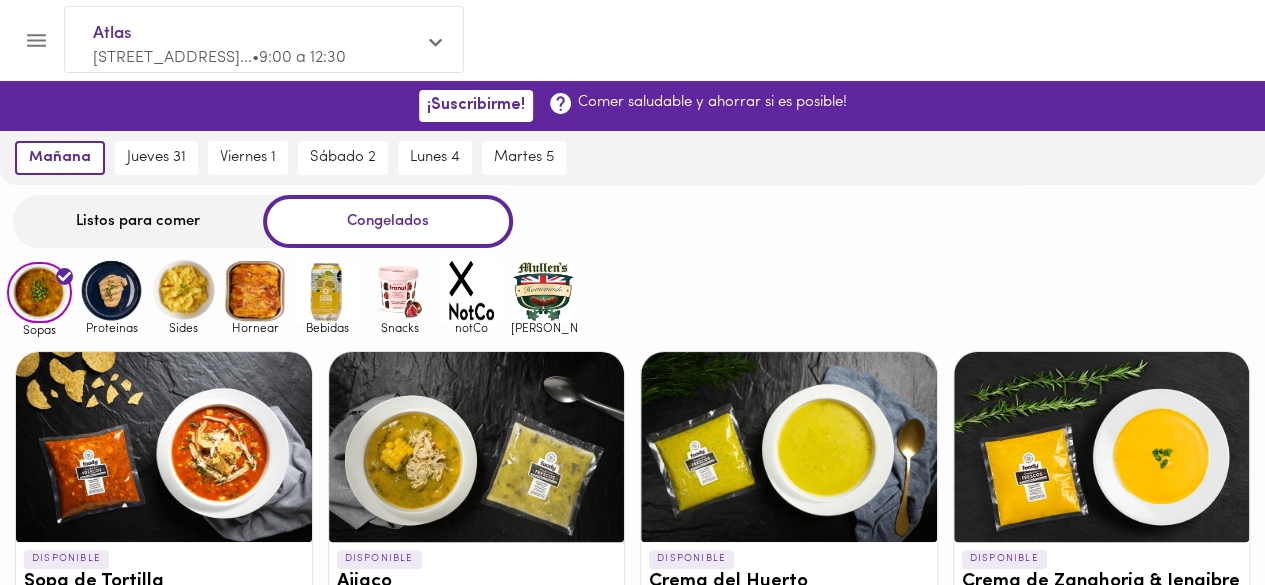 click on "Congelados" at bounding box center (388, 221) 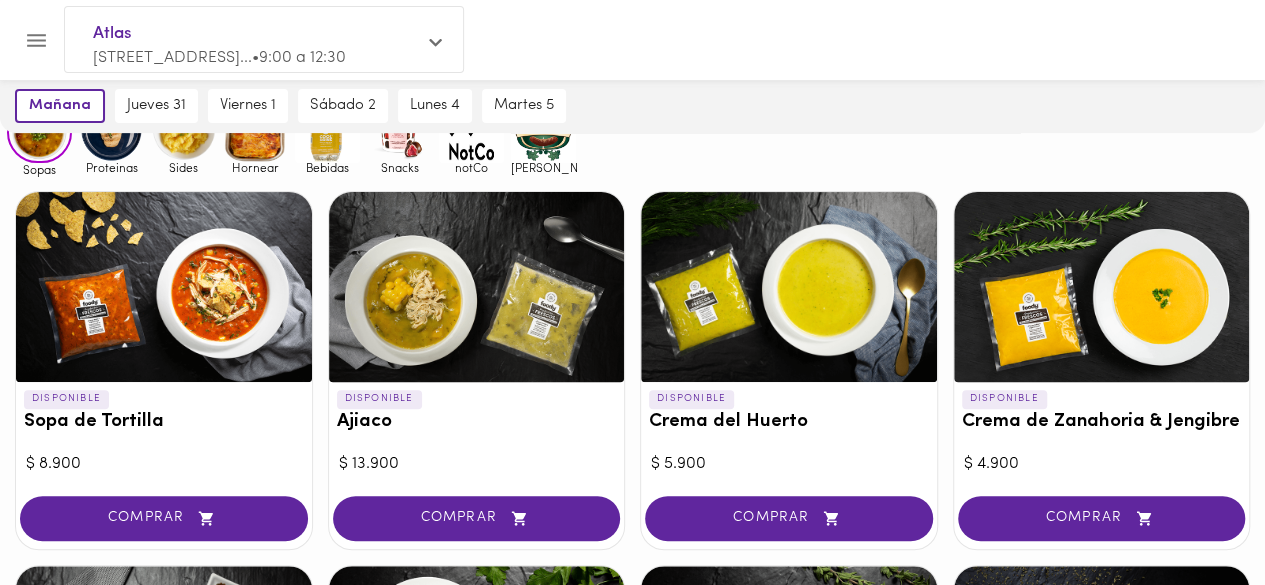 click at bounding box center (111, 130) 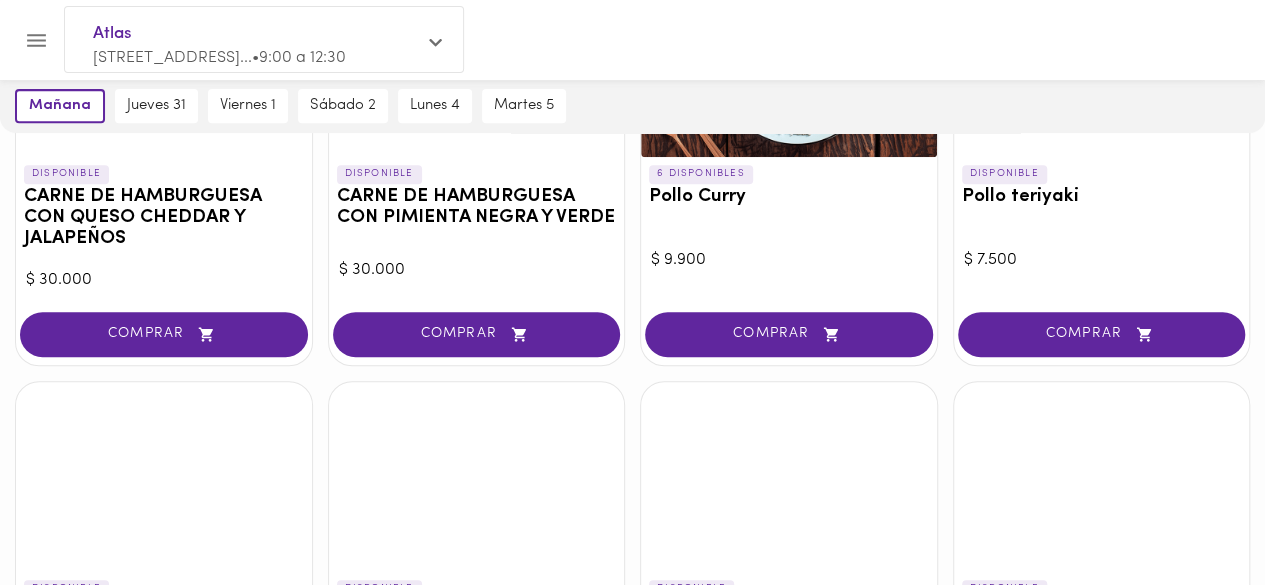 scroll, scrollTop: 384, scrollLeft: 0, axis: vertical 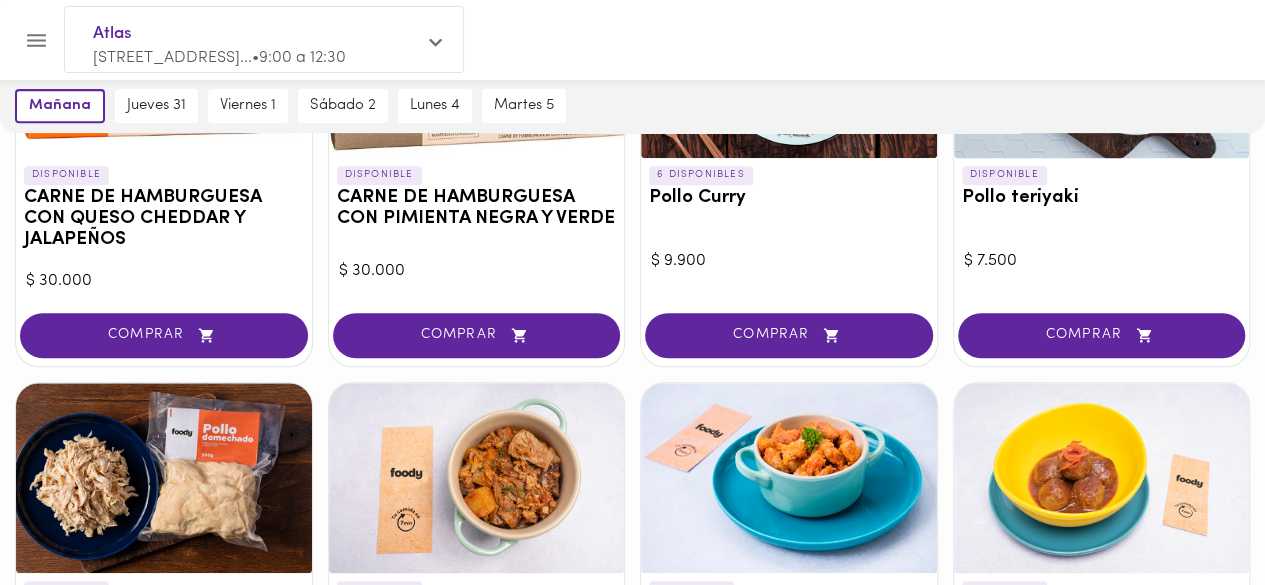 click on "DISPONIBLE Pollo teriyaki $ 7.500 COMPRAR" at bounding box center [1102, 167] 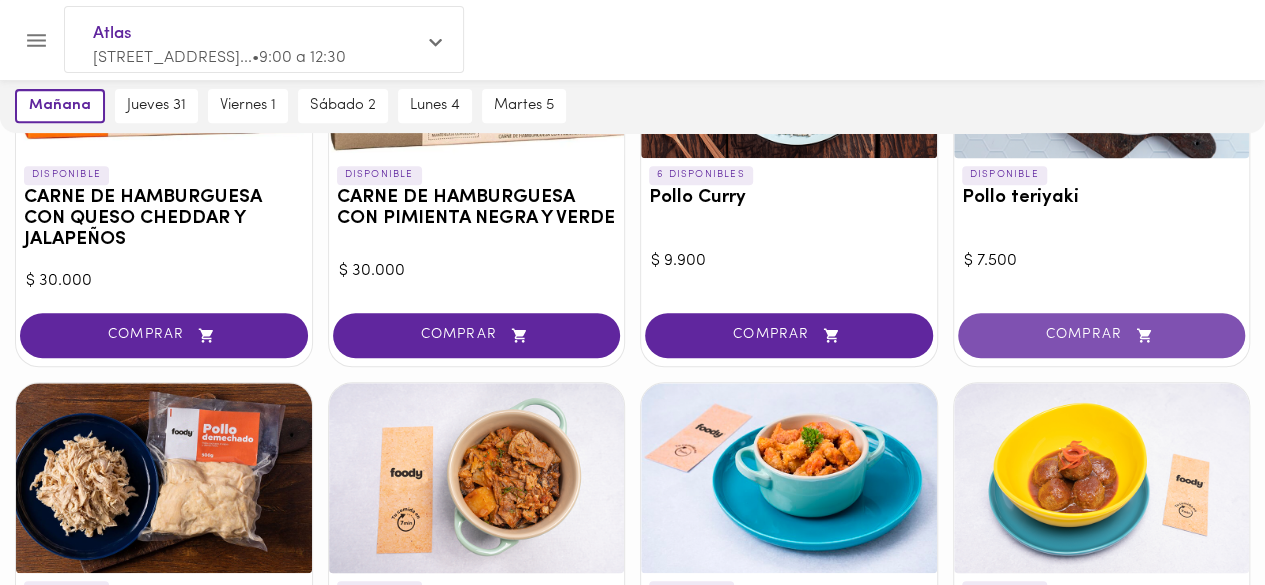 click on "COMPRAR" at bounding box center (1102, 335) 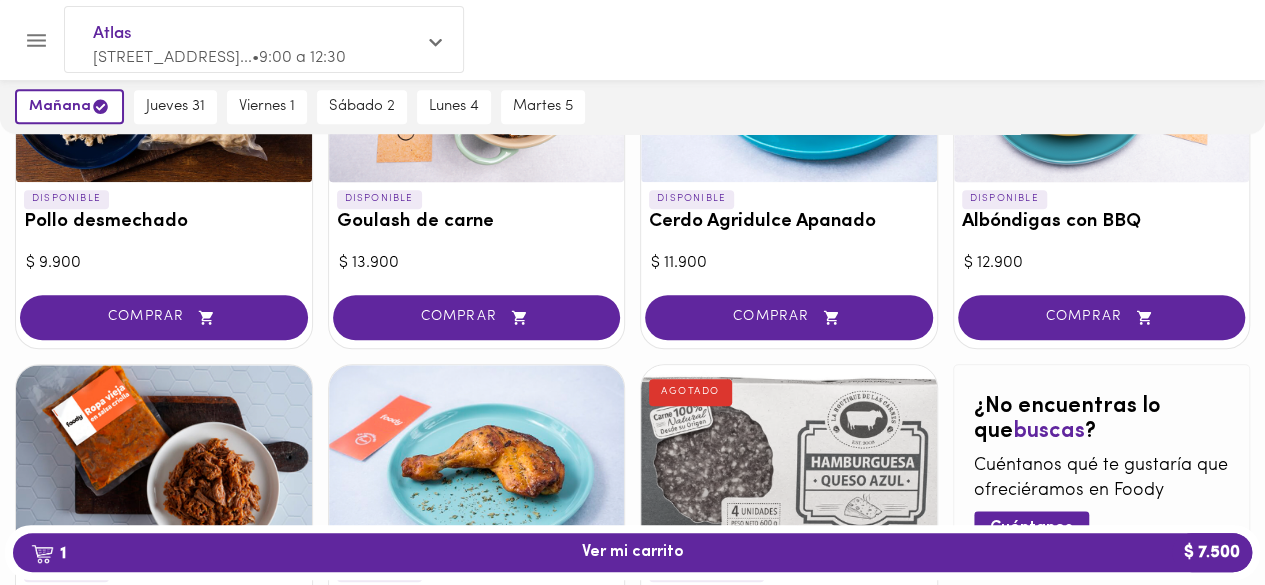scroll, scrollTop: 1046, scrollLeft: 0, axis: vertical 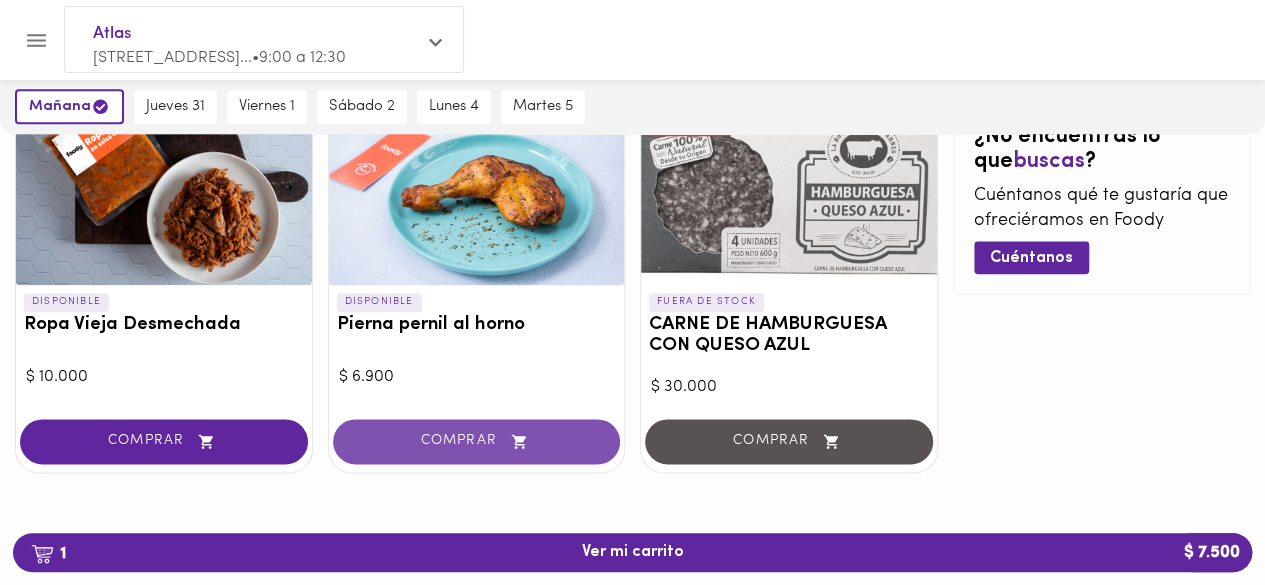 click 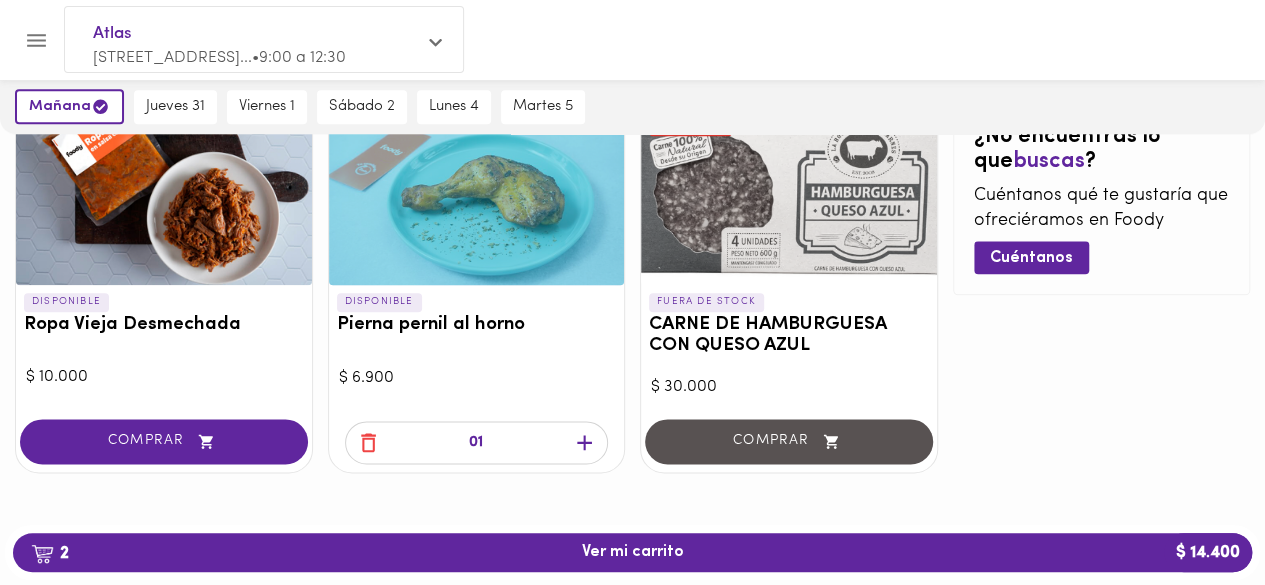 click 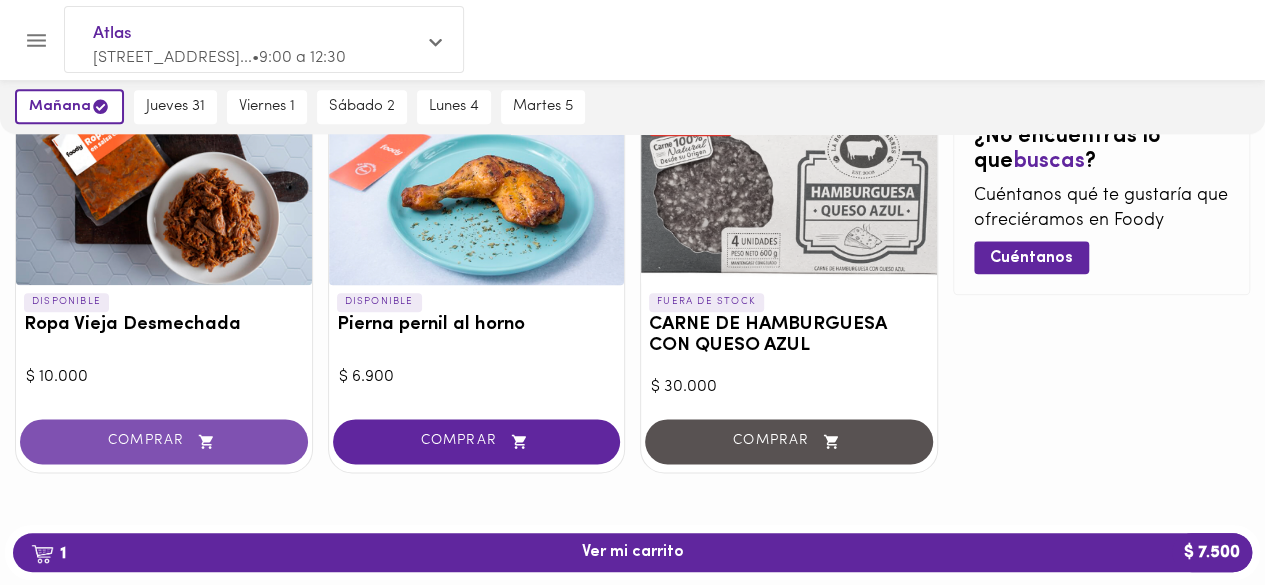 click on "COMPRAR" at bounding box center [164, 441] 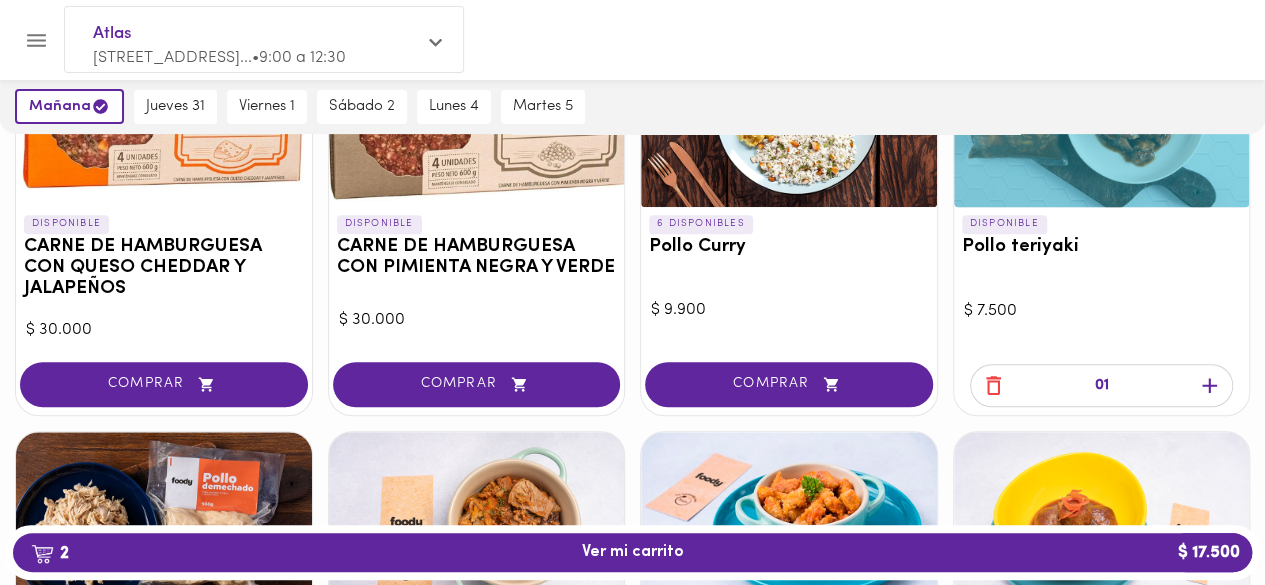 scroll, scrollTop: 0, scrollLeft: 0, axis: both 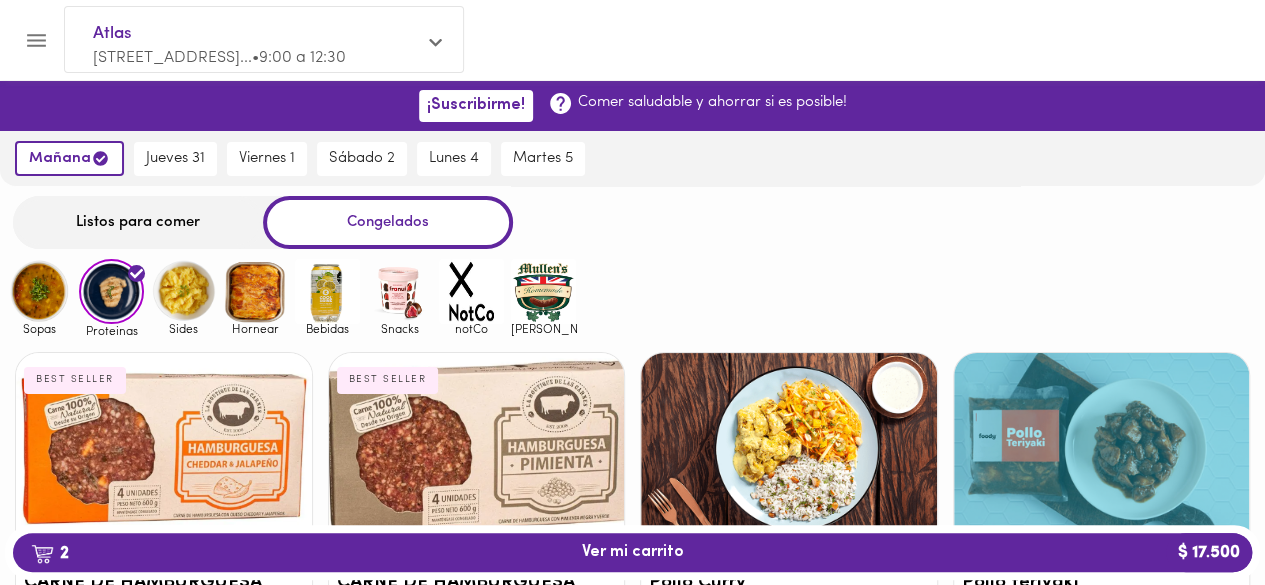 click at bounding box center [183, 291] 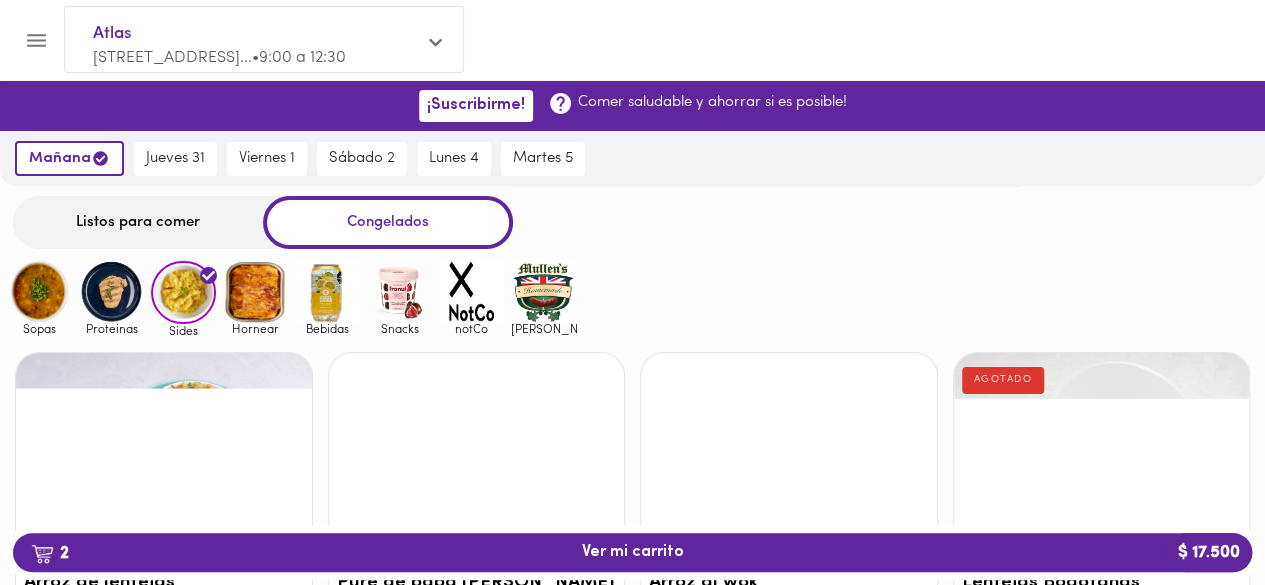 scroll, scrollTop: 219, scrollLeft: 0, axis: vertical 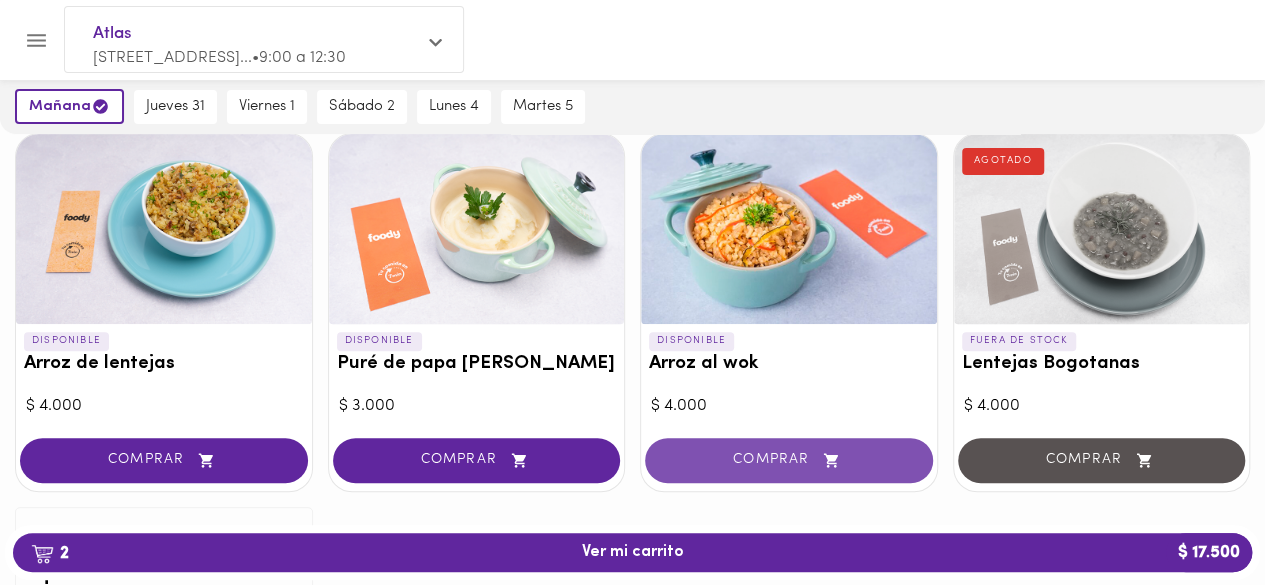 click on "COMPRAR" at bounding box center (789, 460) 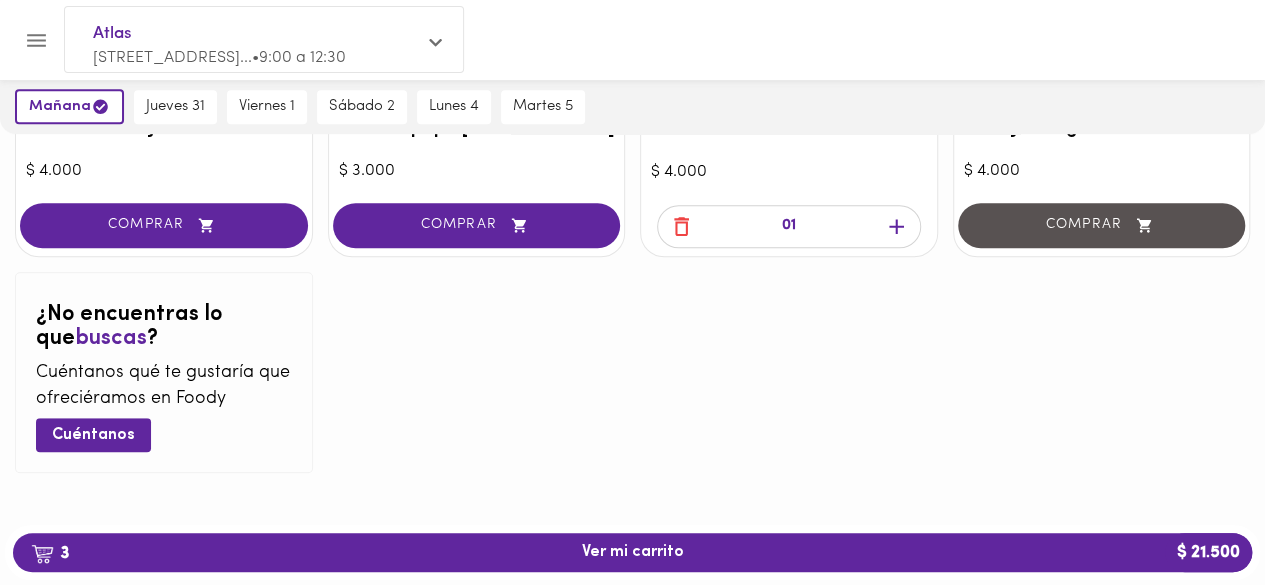 scroll, scrollTop: 26, scrollLeft: 0, axis: vertical 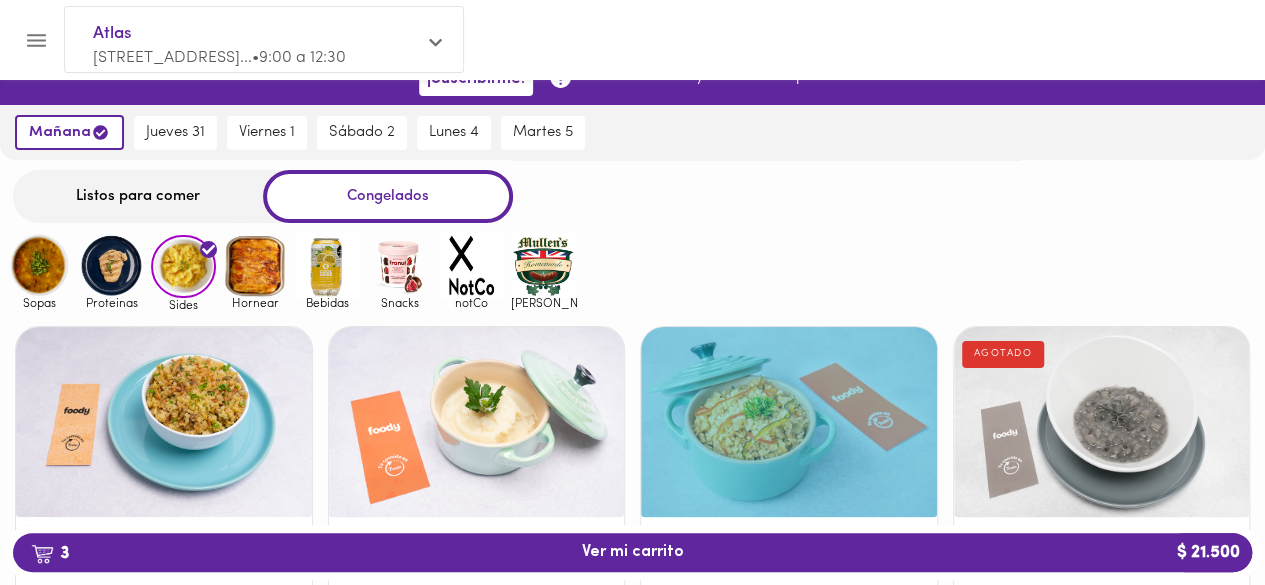 click at bounding box center (255, 265) 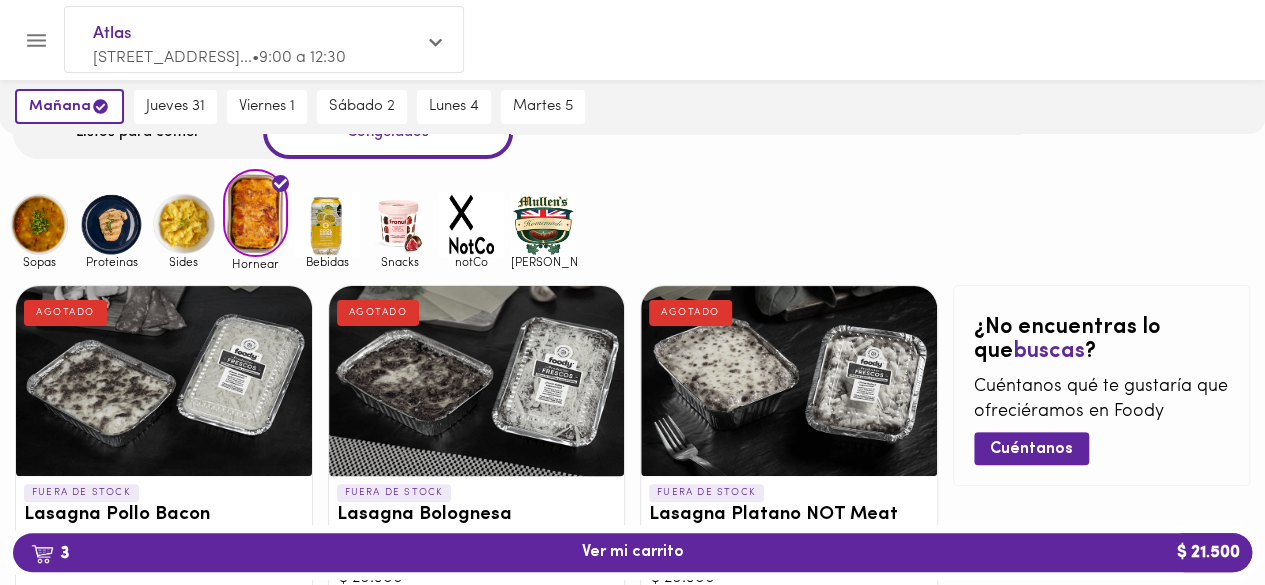 scroll, scrollTop: 42, scrollLeft: 0, axis: vertical 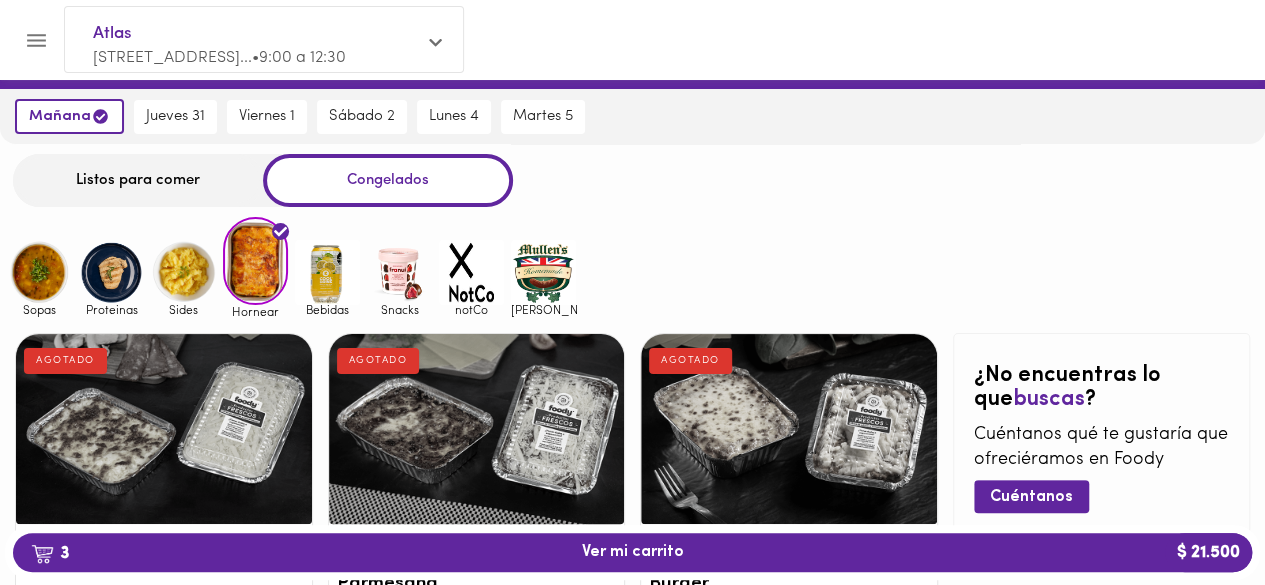 click at bounding box center (327, 272) 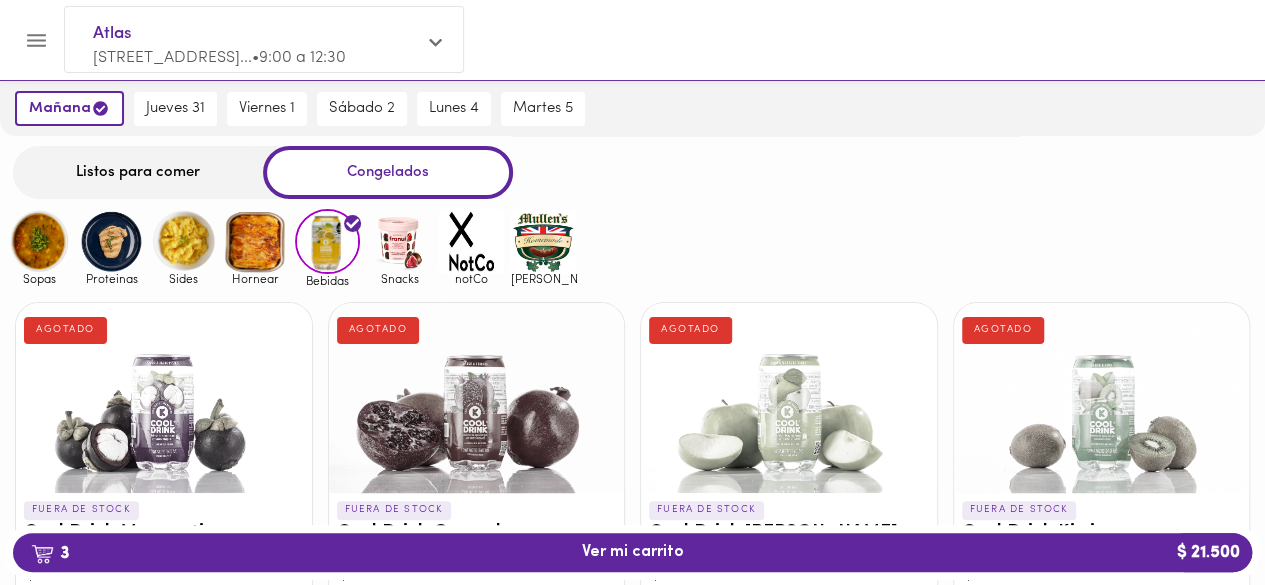 scroll, scrollTop: 49, scrollLeft: 0, axis: vertical 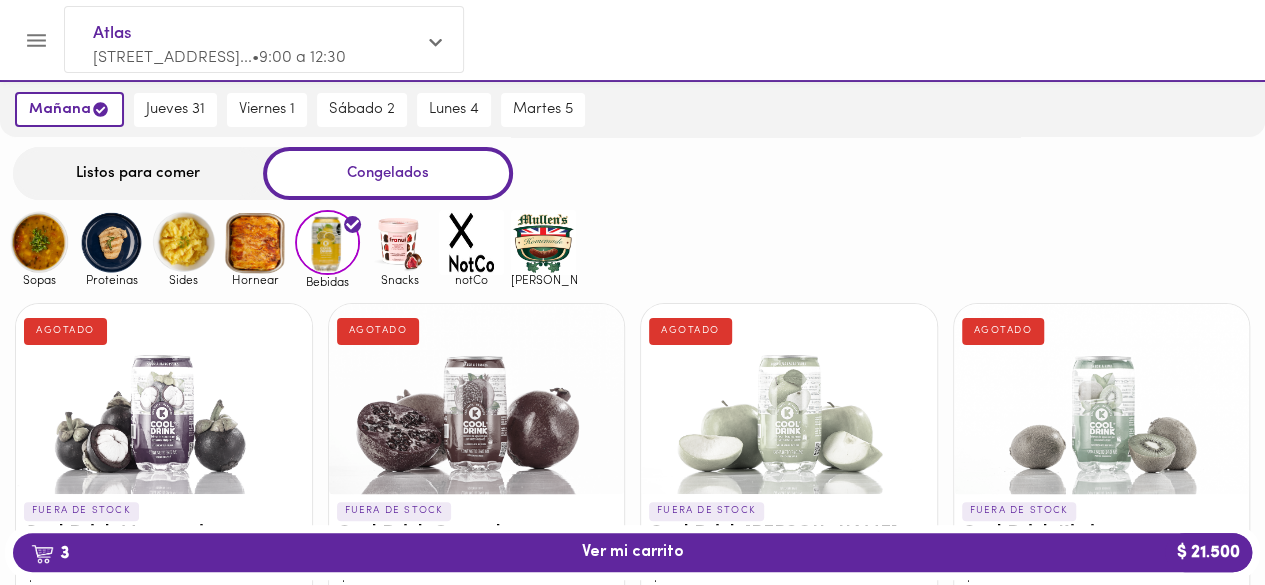 click at bounding box center [183, 242] 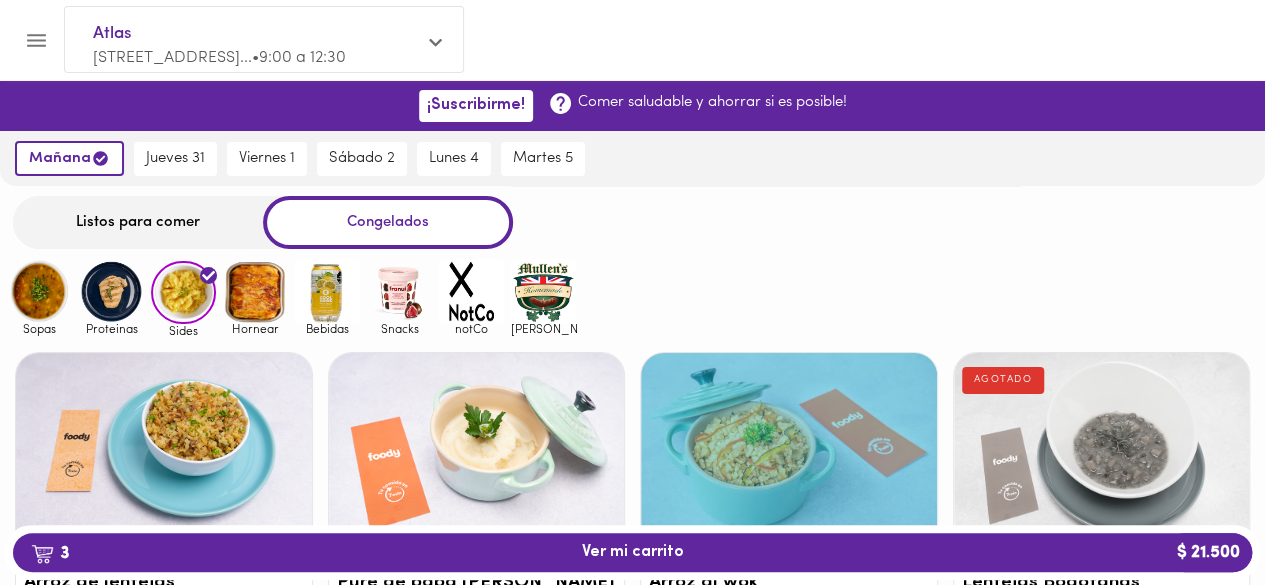 click at bounding box center (111, 291) 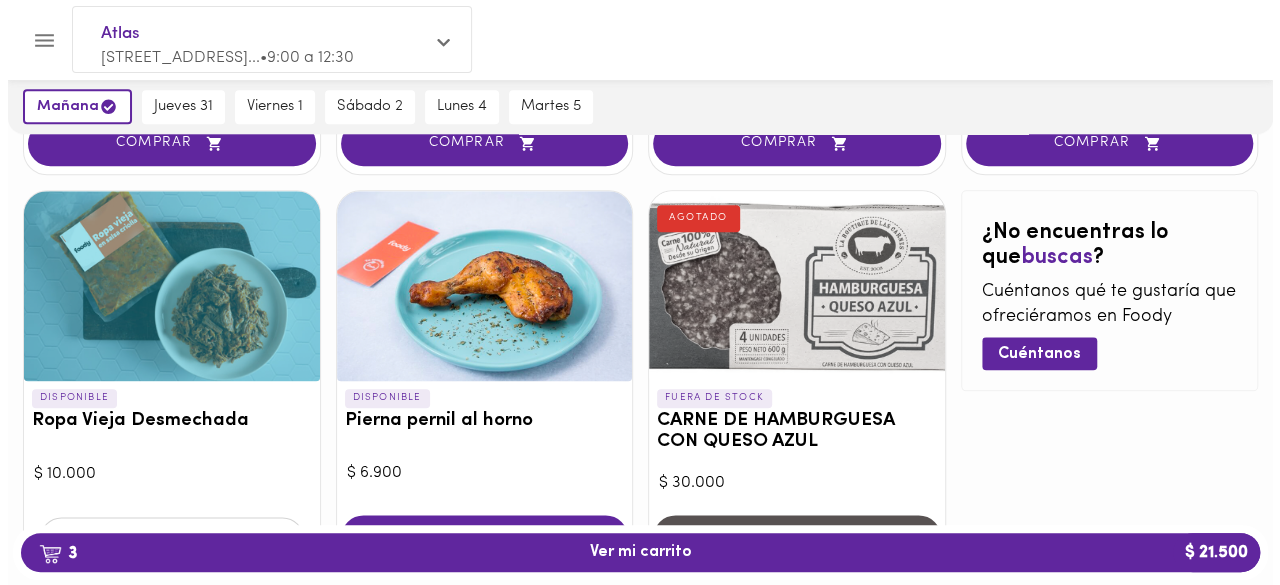 scroll, scrollTop: 948, scrollLeft: 0, axis: vertical 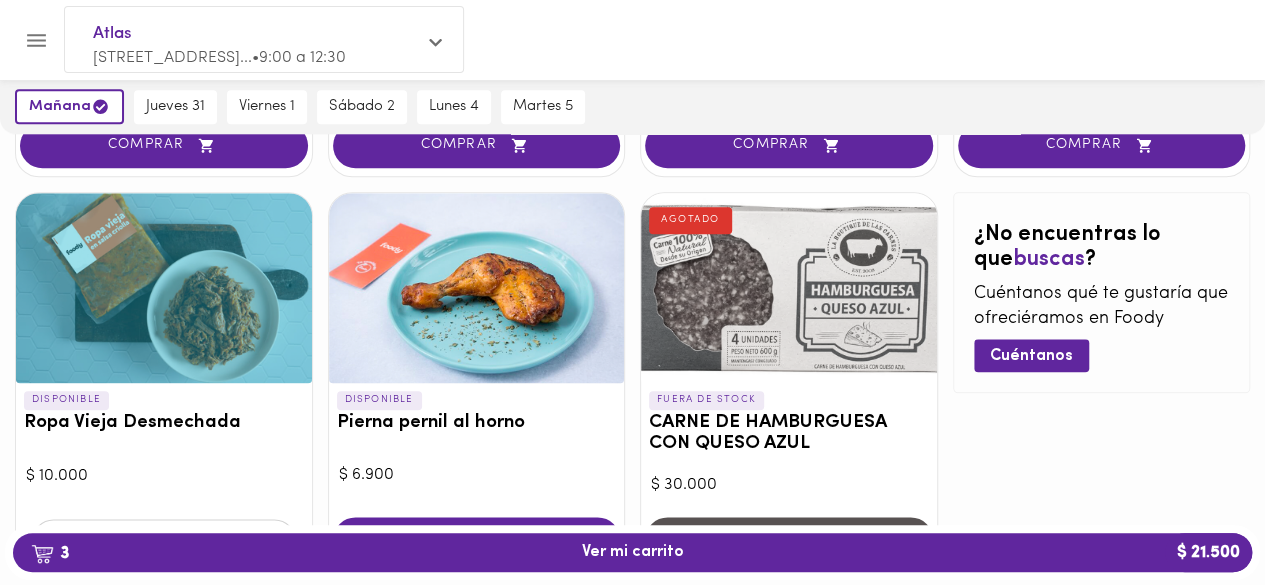 click at bounding box center [164, 288] 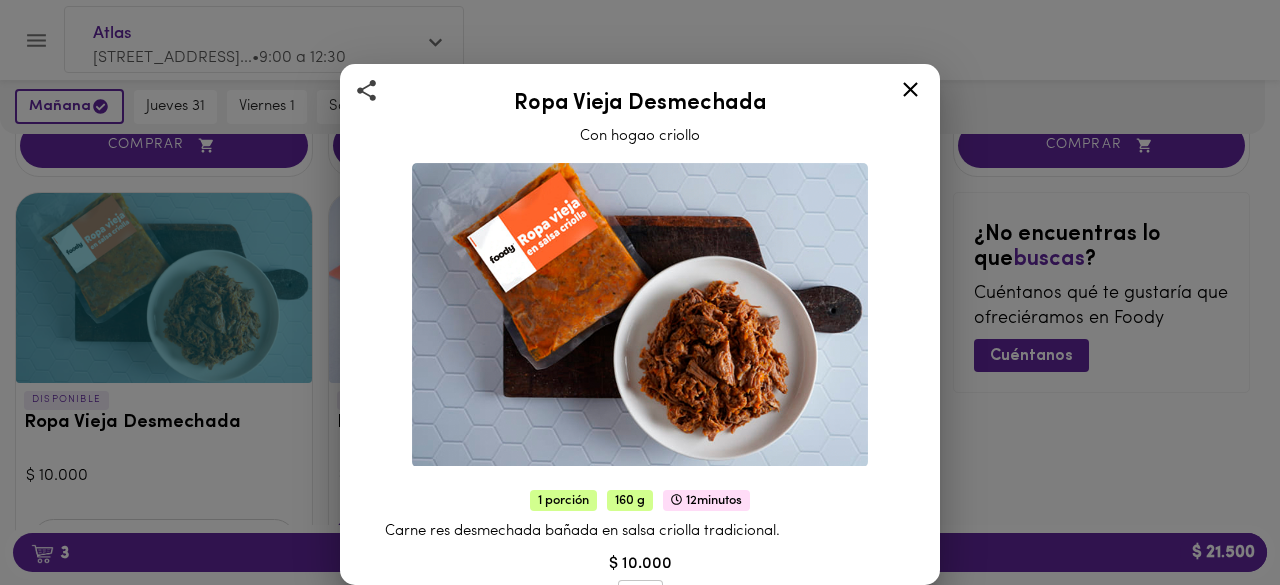 scroll, scrollTop: 248, scrollLeft: 0, axis: vertical 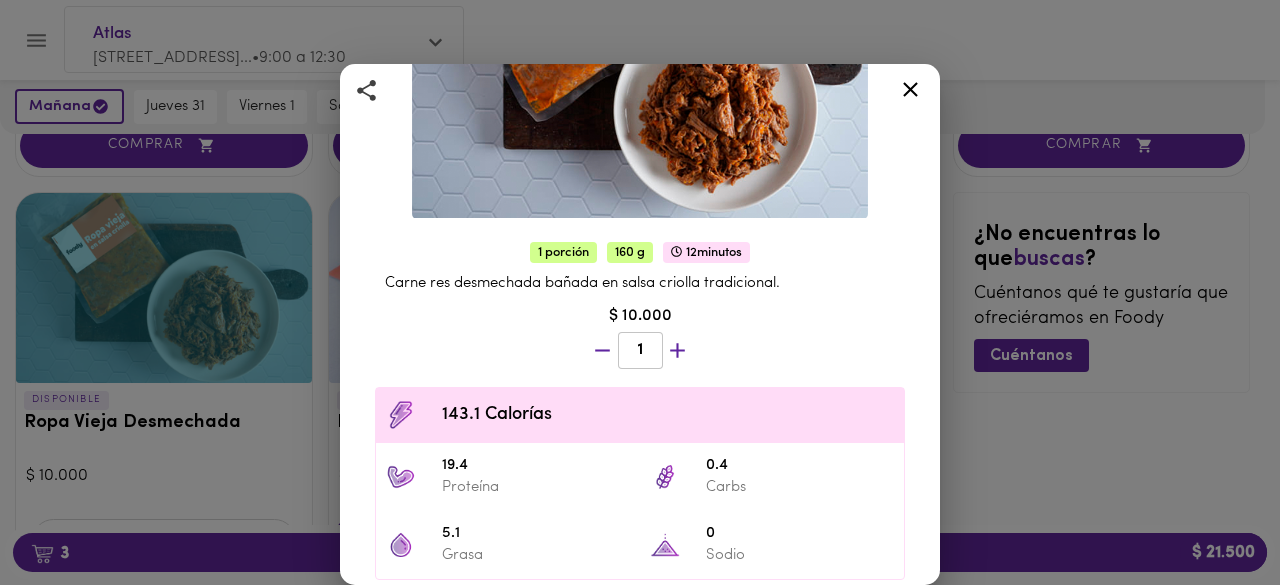 click 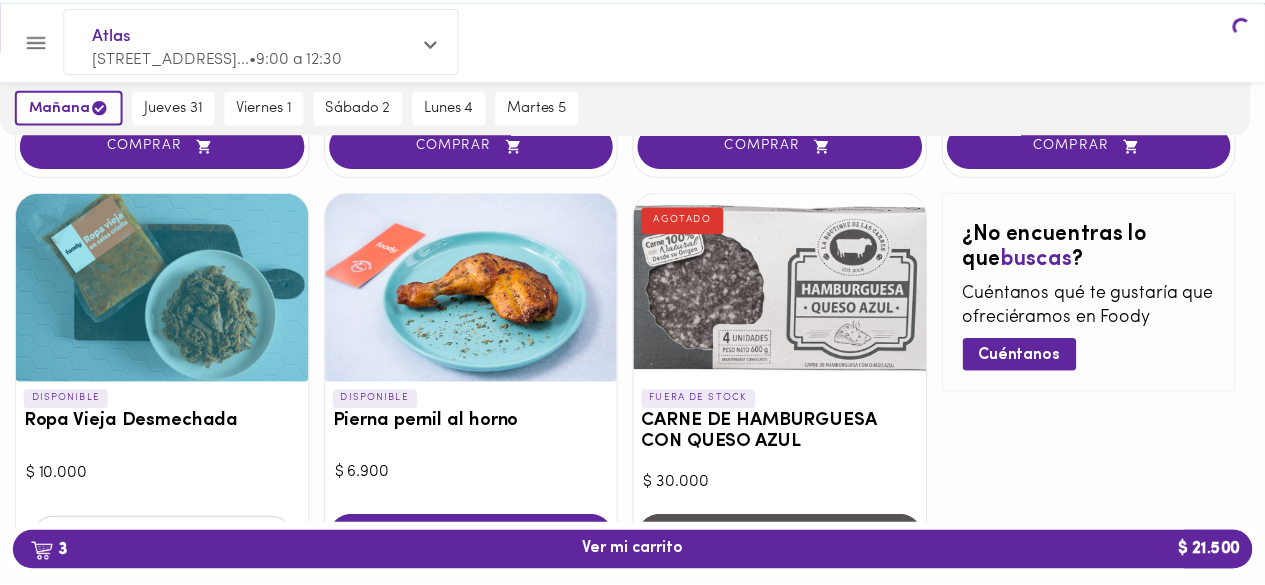 scroll, scrollTop: 0, scrollLeft: 0, axis: both 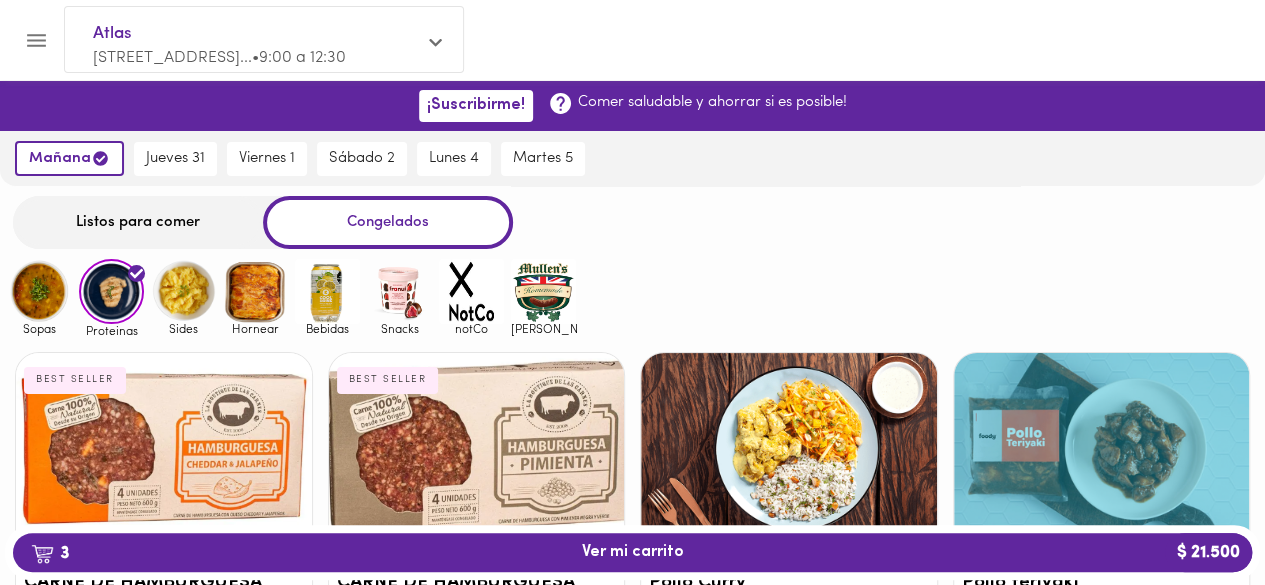 drag, startPoint x: 1202, startPoint y: 469, endPoint x: 738, endPoint y: 303, distance: 492.80017 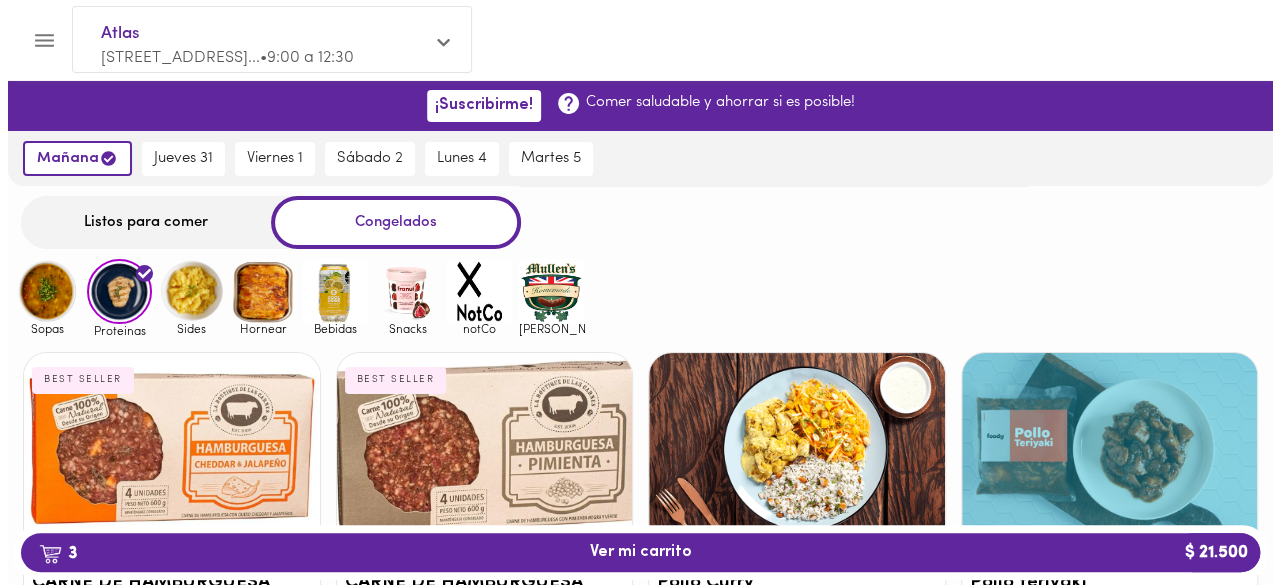 scroll, scrollTop: 270, scrollLeft: 0, axis: vertical 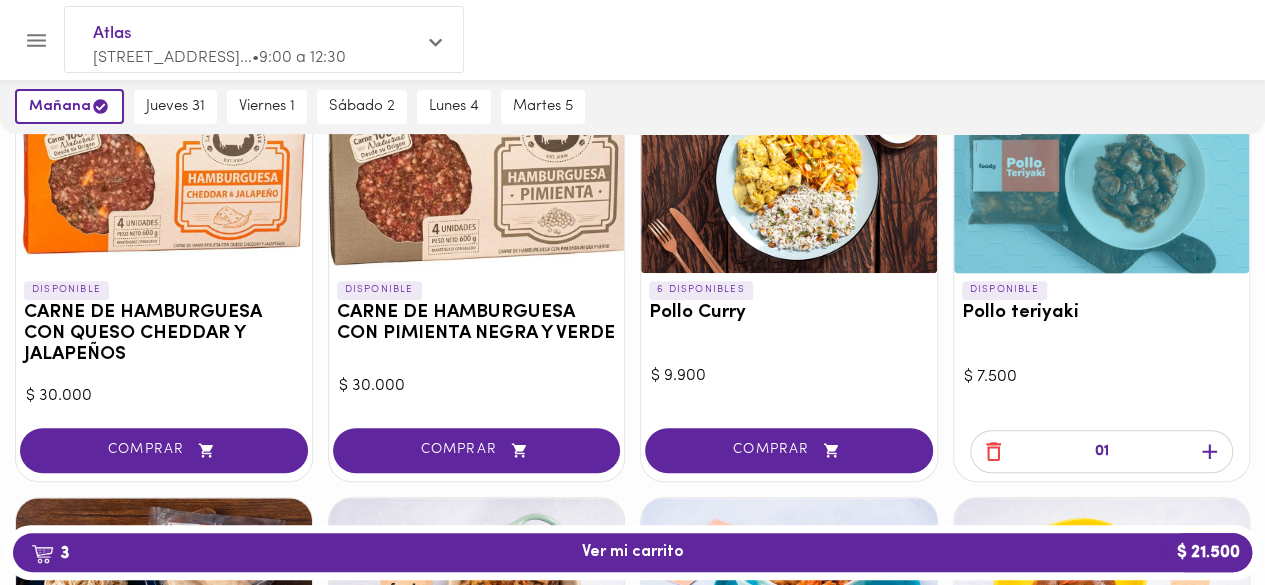 click at bounding box center [1102, 178] 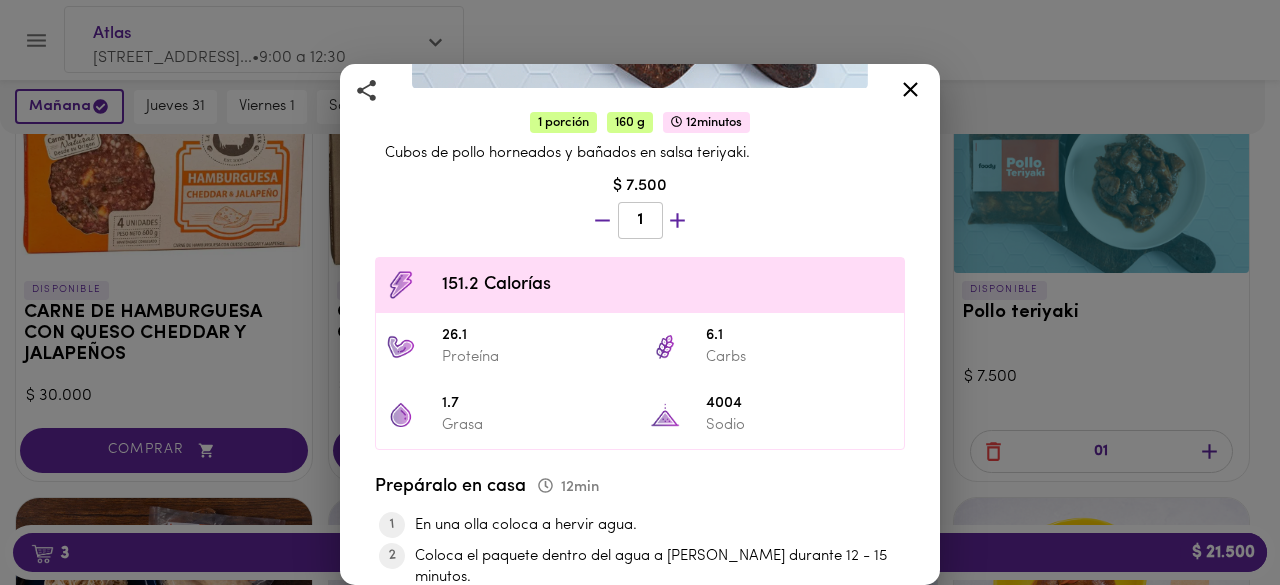 scroll, scrollTop: 457, scrollLeft: 0, axis: vertical 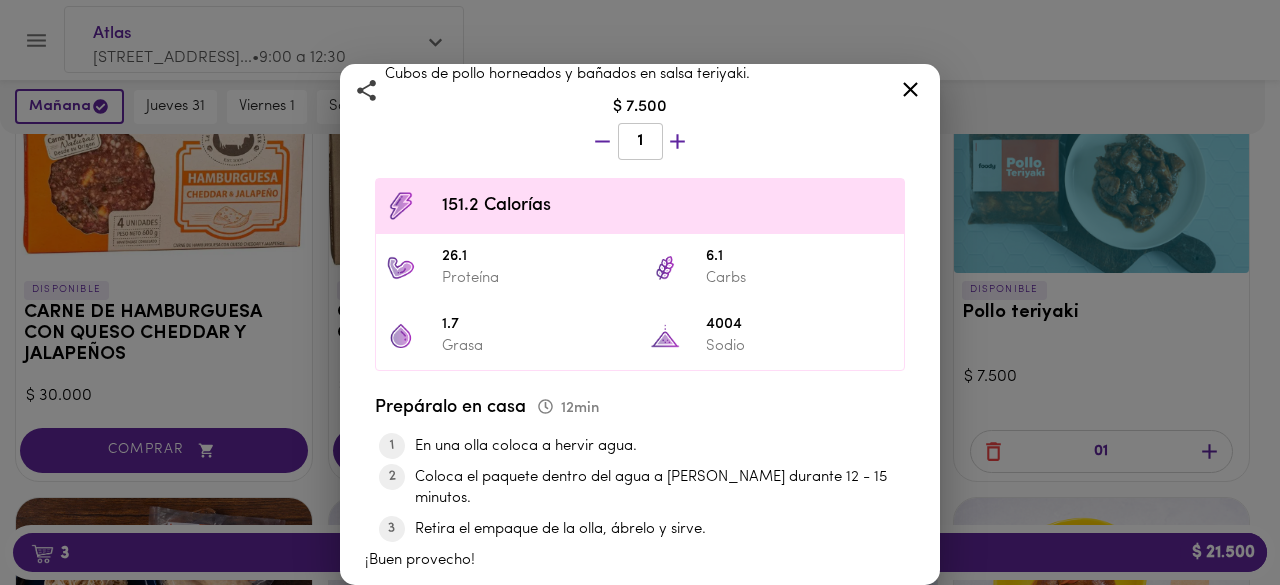 click 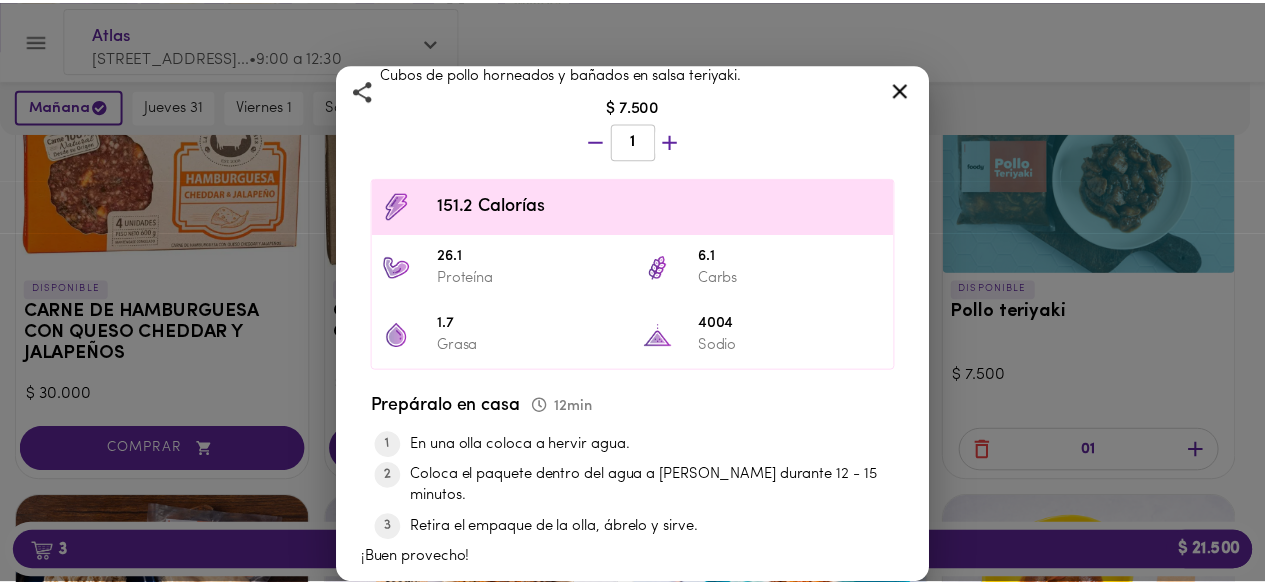 scroll, scrollTop: 0, scrollLeft: 0, axis: both 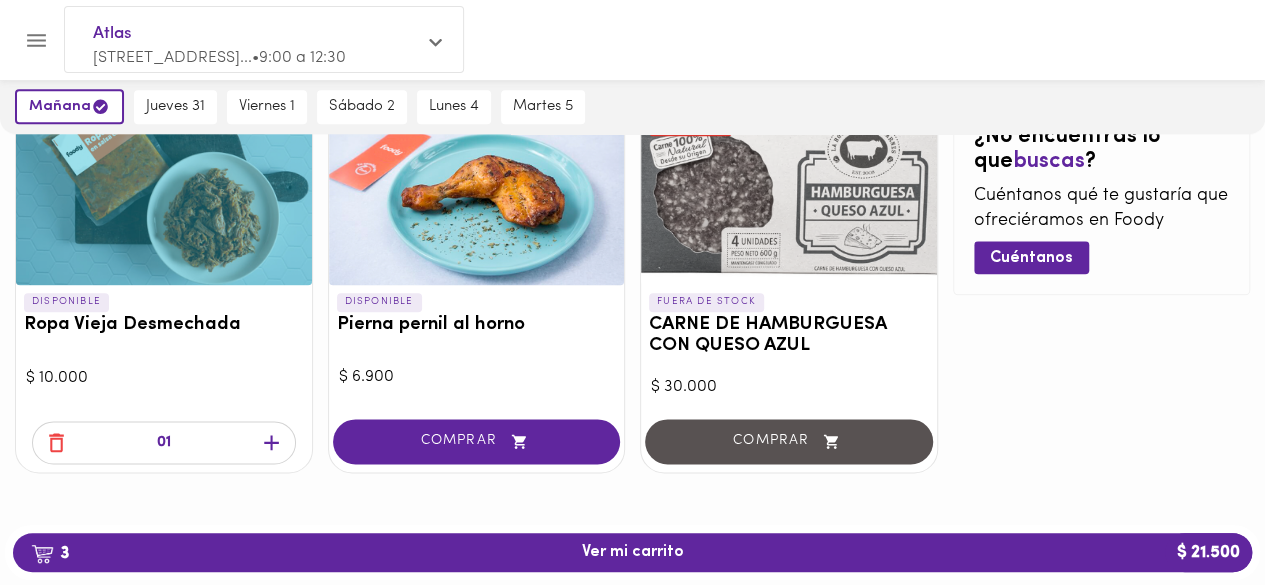 click at bounding box center (477, 190) 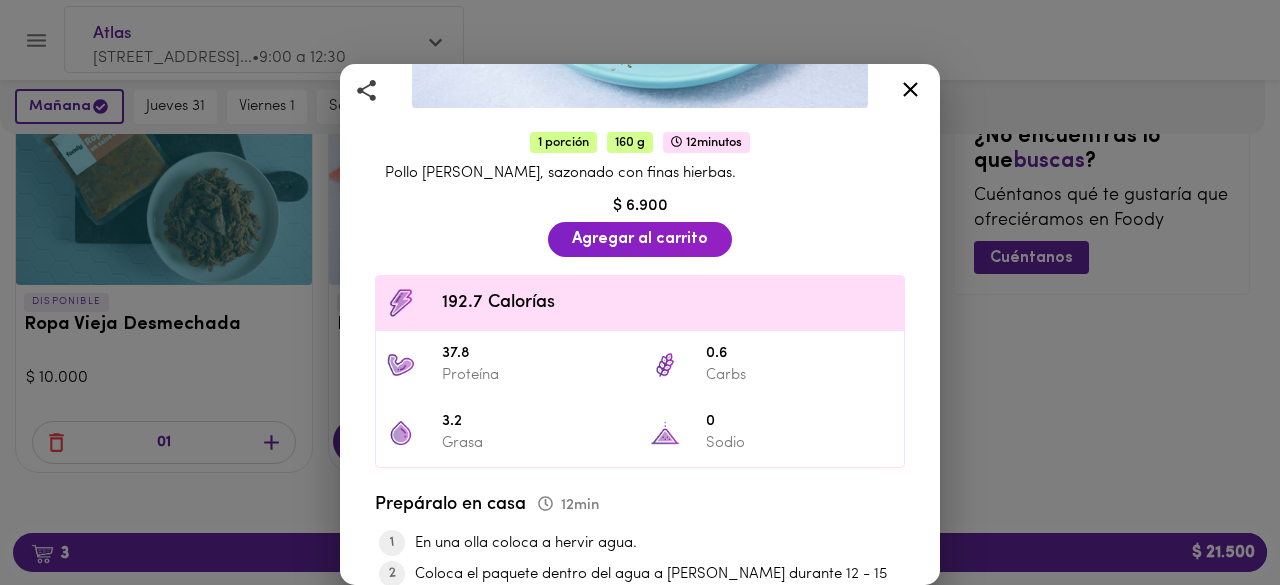 scroll, scrollTop: 360, scrollLeft: 0, axis: vertical 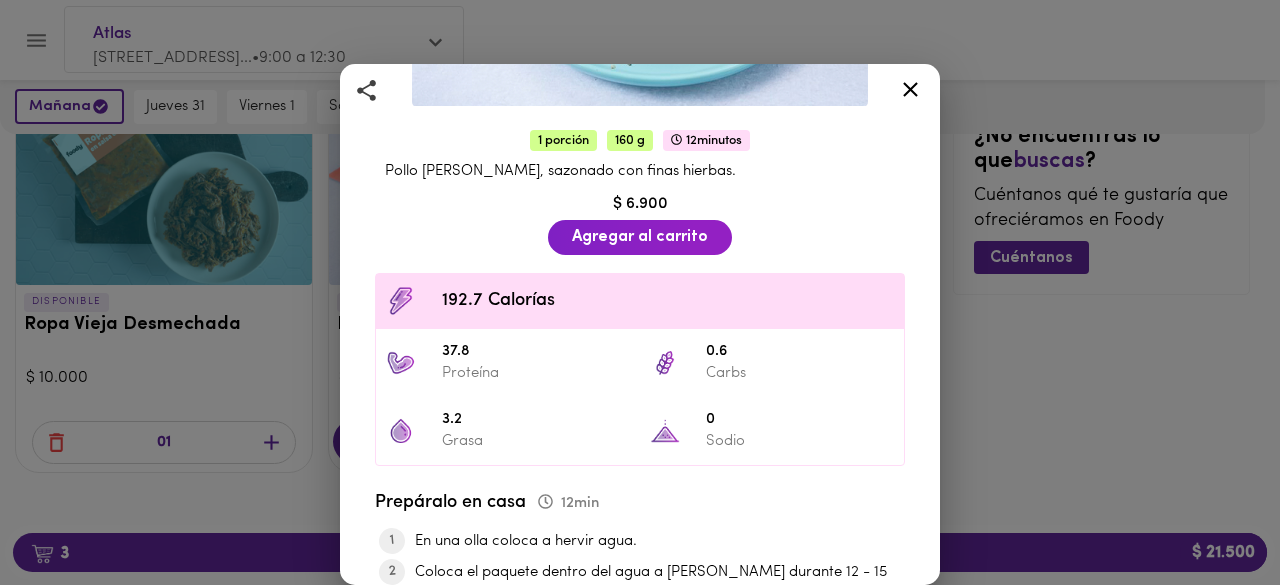 click 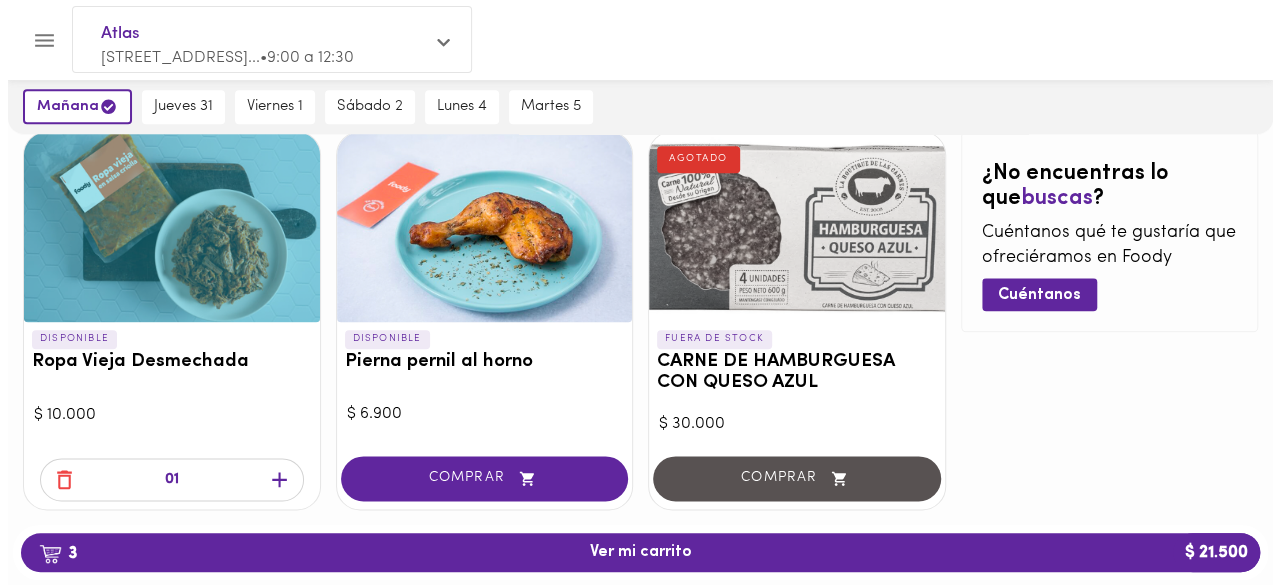 scroll, scrollTop: 1046, scrollLeft: 0, axis: vertical 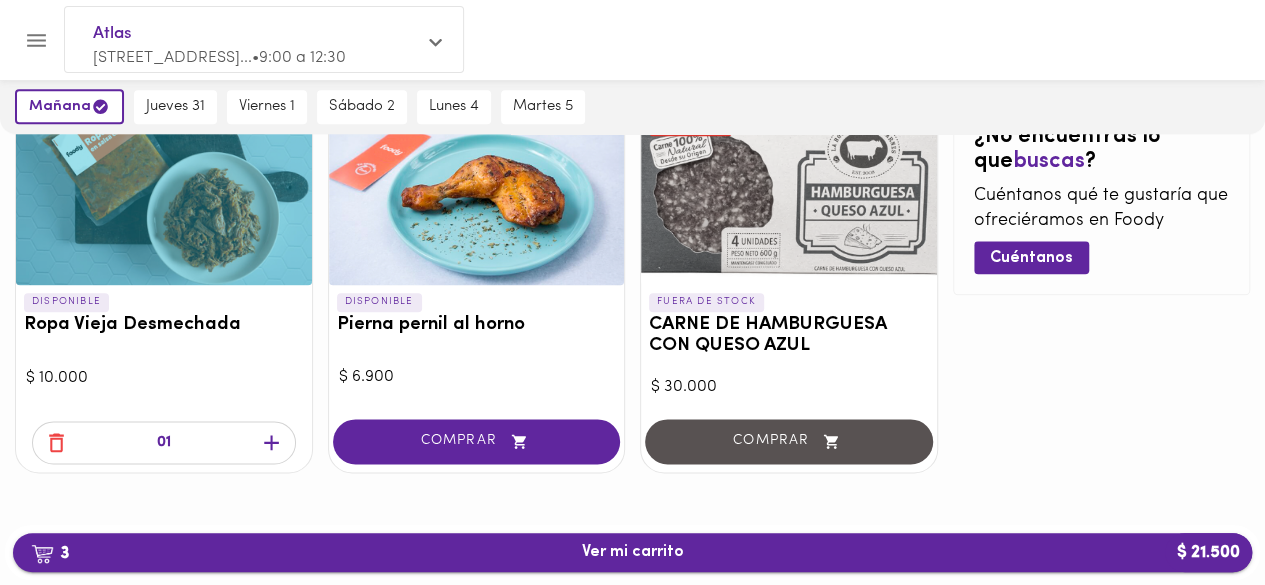 click on "3 Ver mi carrito $ 21.500" at bounding box center [632, 552] 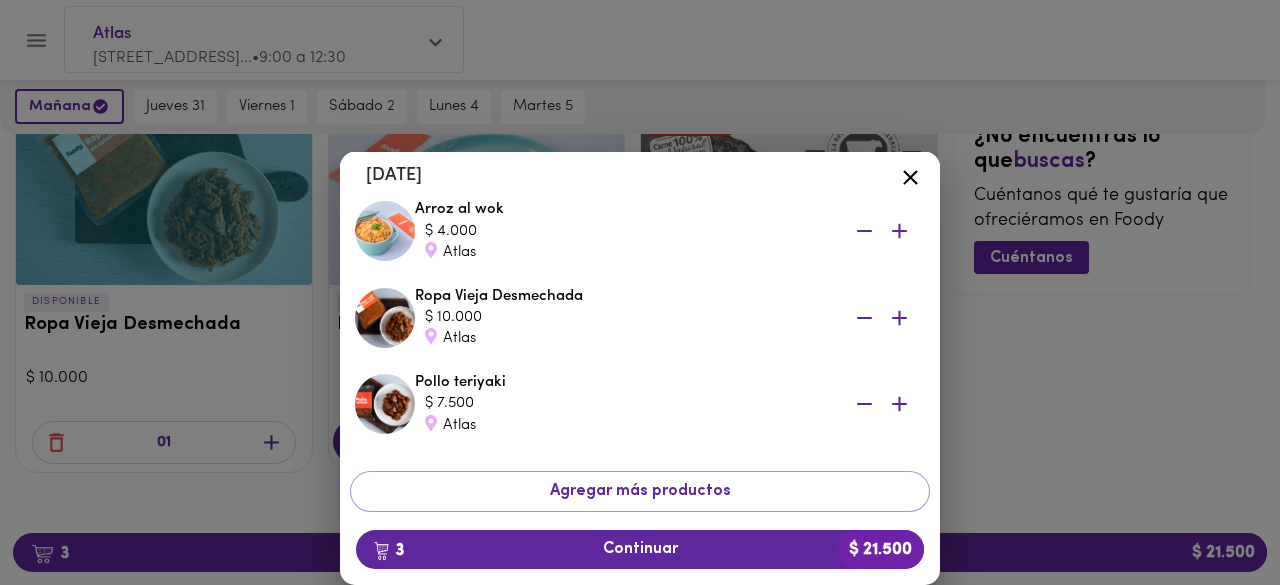 scroll, scrollTop: 84, scrollLeft: 0, axis: vertical 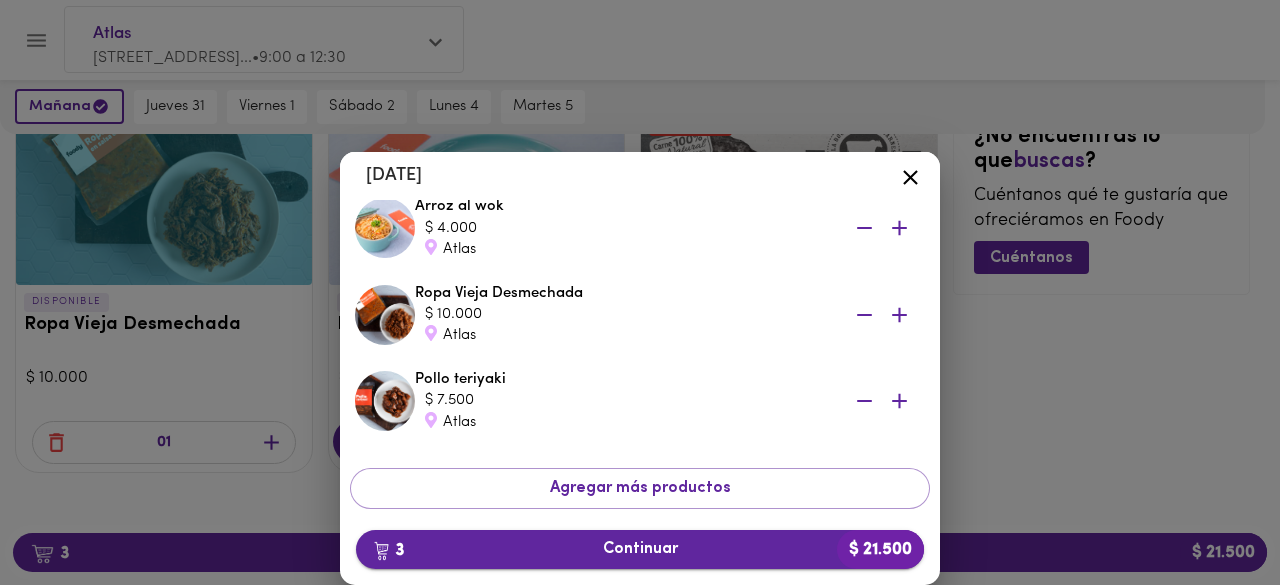 click on "3 Continuar $ 21.500" at bounding box center (640, 549) 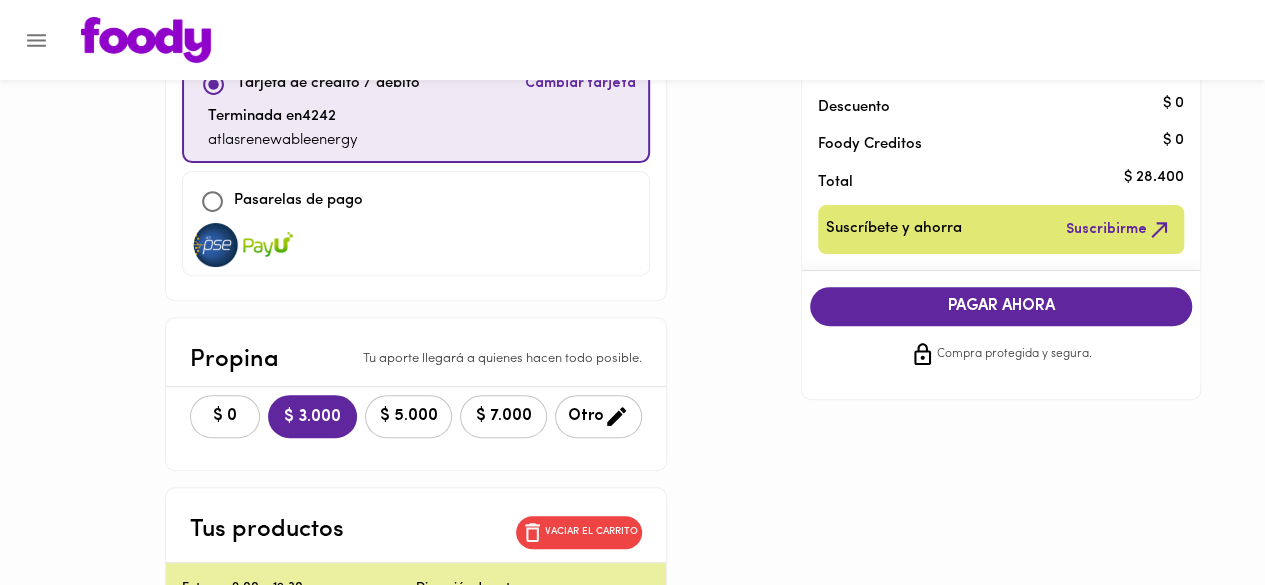 scroll, scrollTop: 219, scrollLeft: 0, axis: vertical 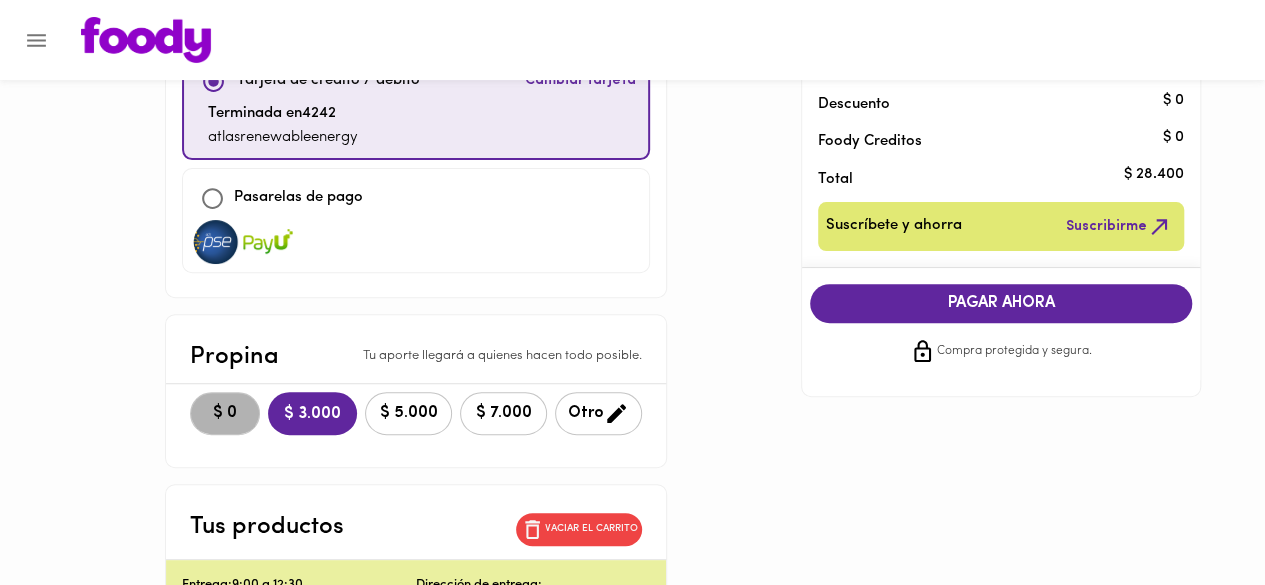 click on "$ 0" at bounding box center [225, 413] 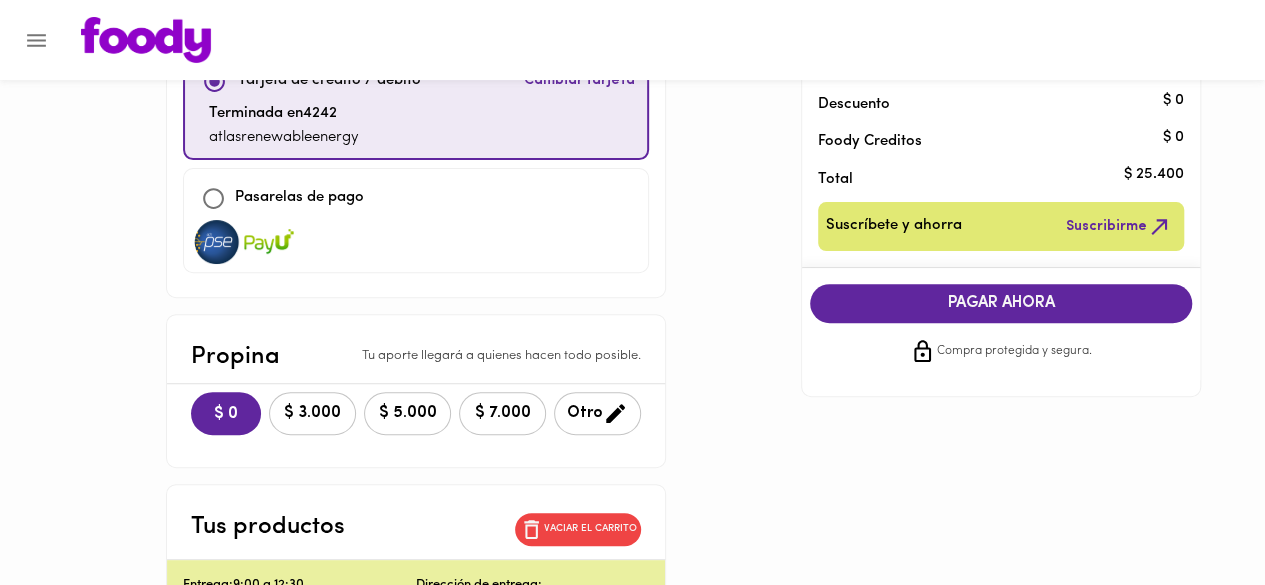 click on "PAGAR AHORA" at bounding box center (1001, 303) 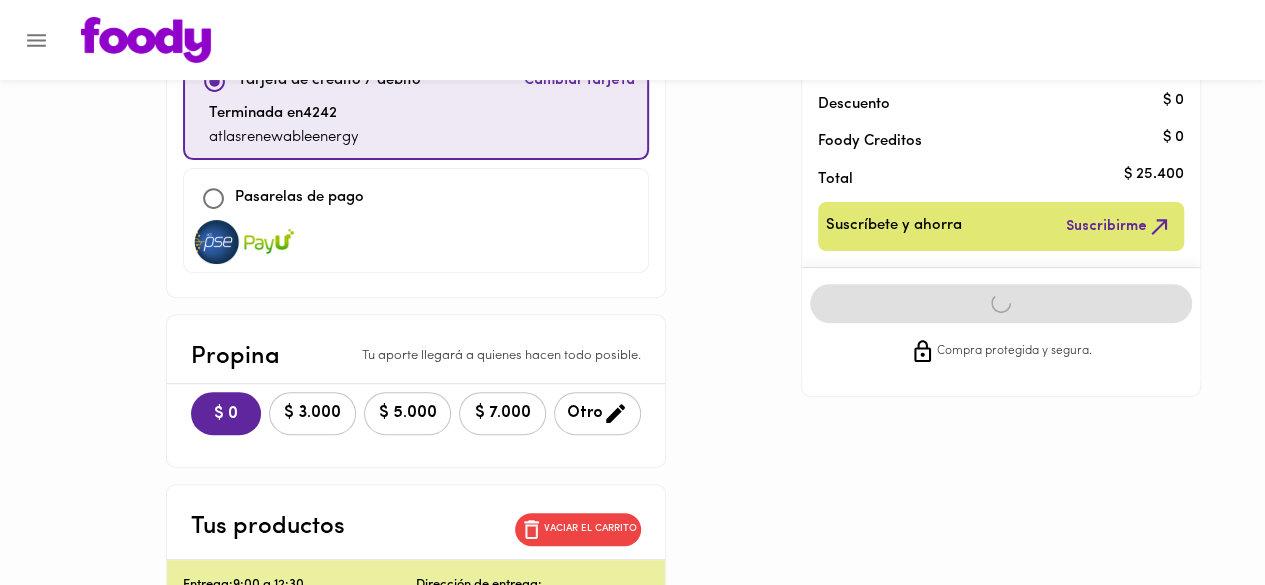 scroll, scrollTop: 0, scrollLeft: 0, axis: both 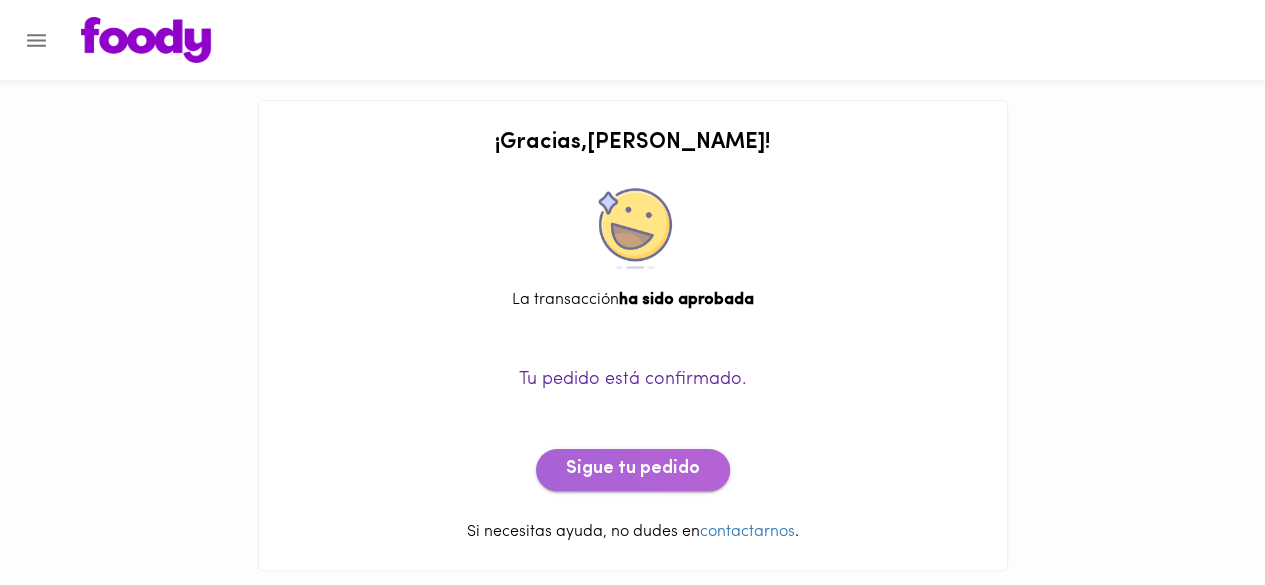click on "Sigue tu pedido" at bounding box center [633, 470] 